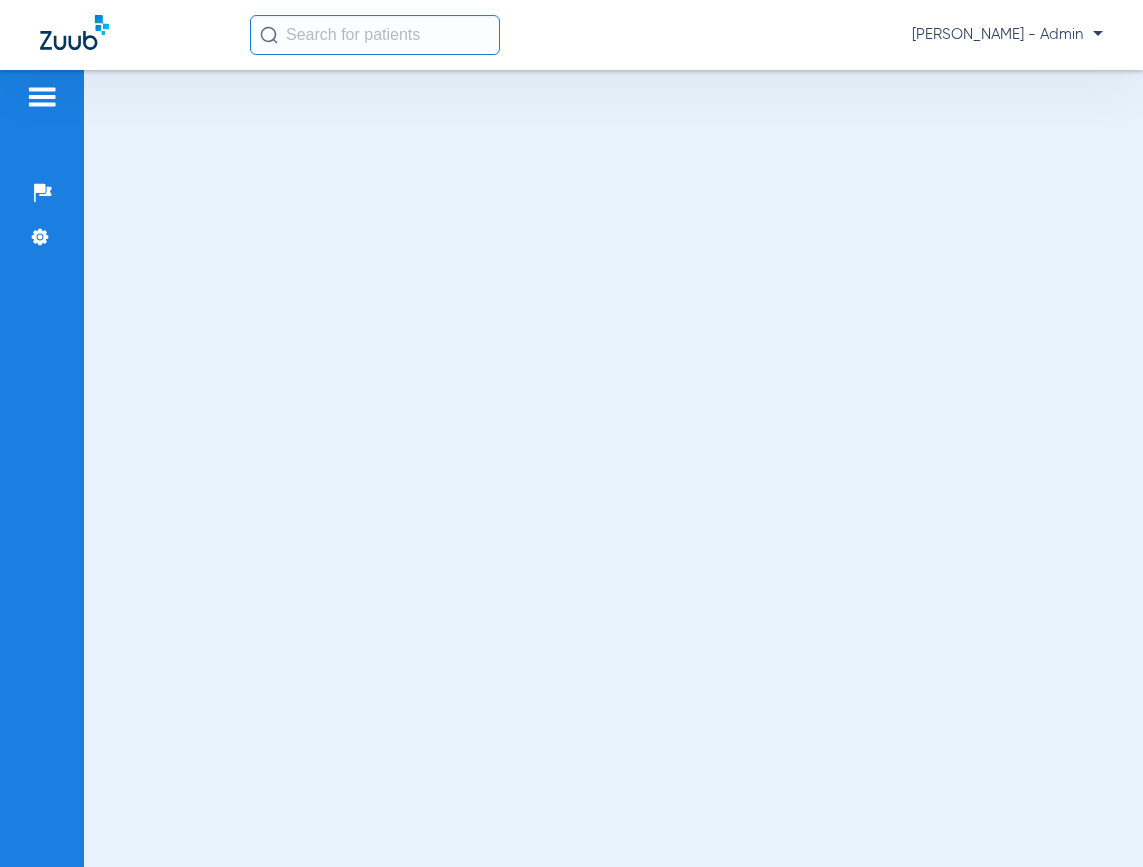 scroll, scrollTop: 0, scrollLeft: 0, axis: both 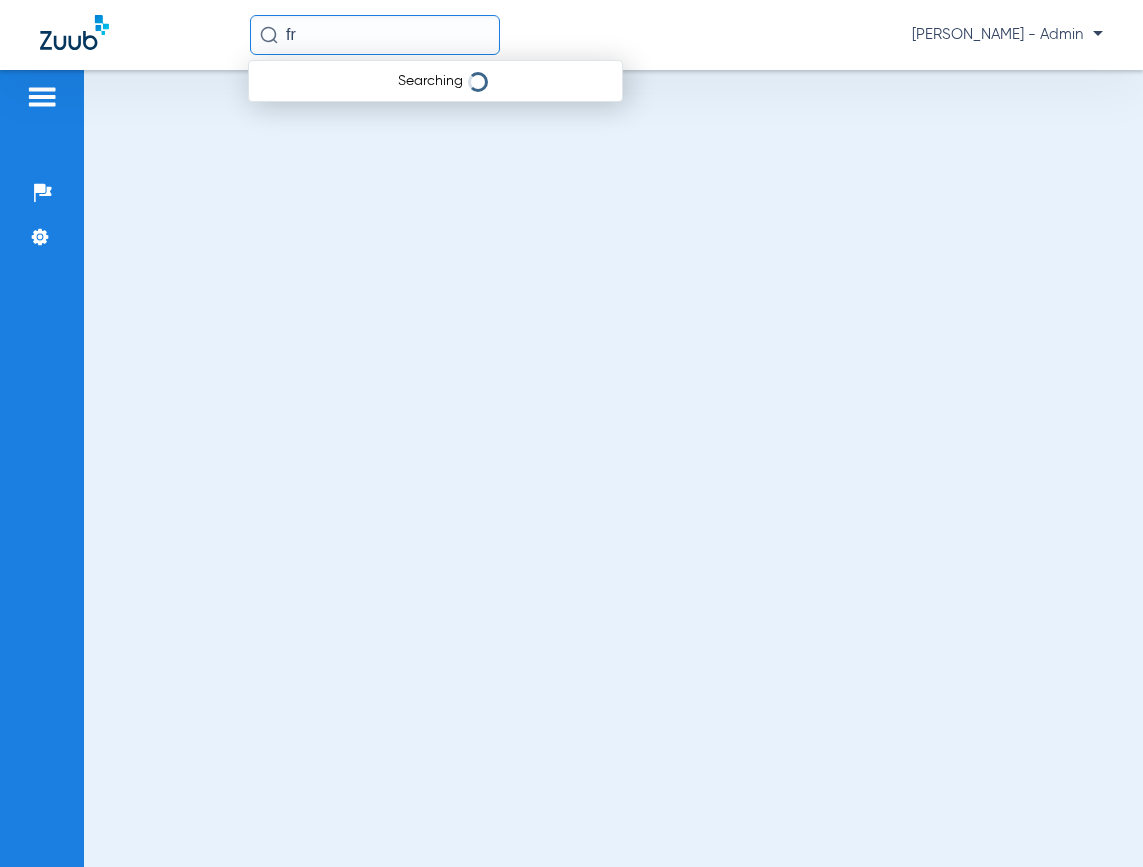 type on "f" 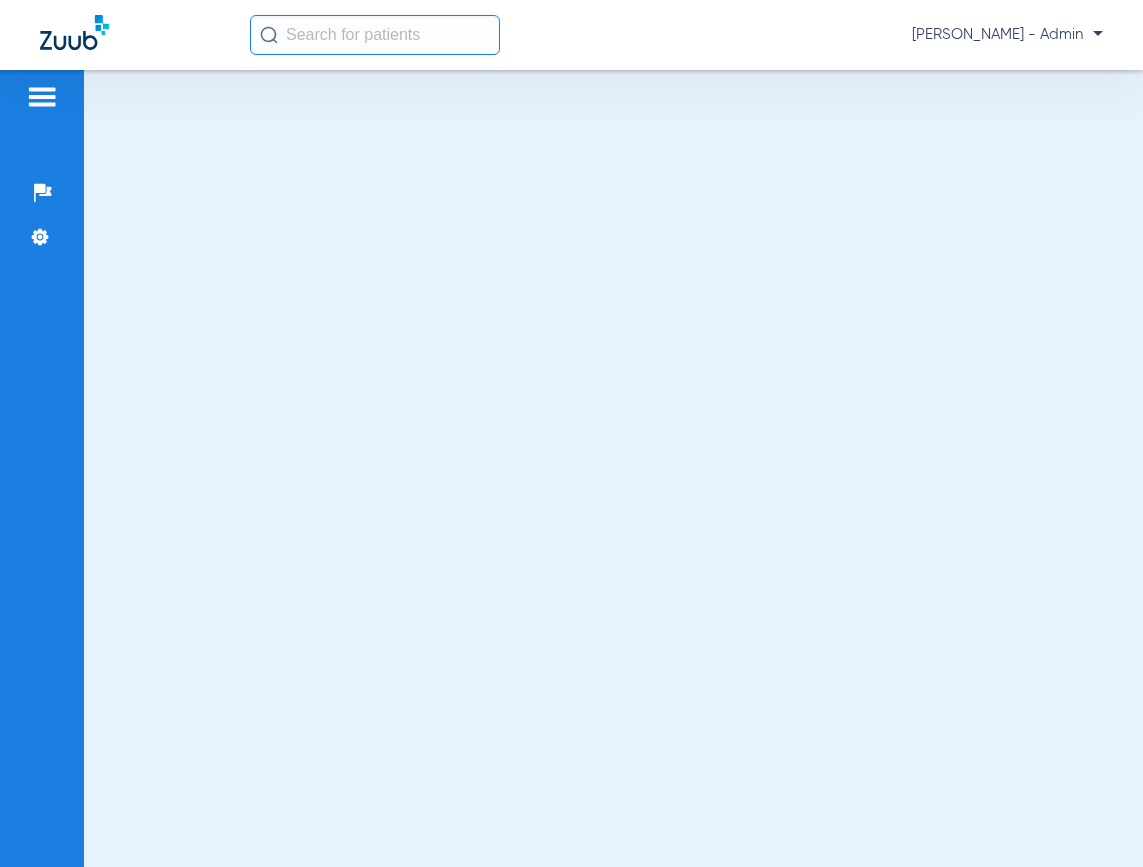 type on "g" 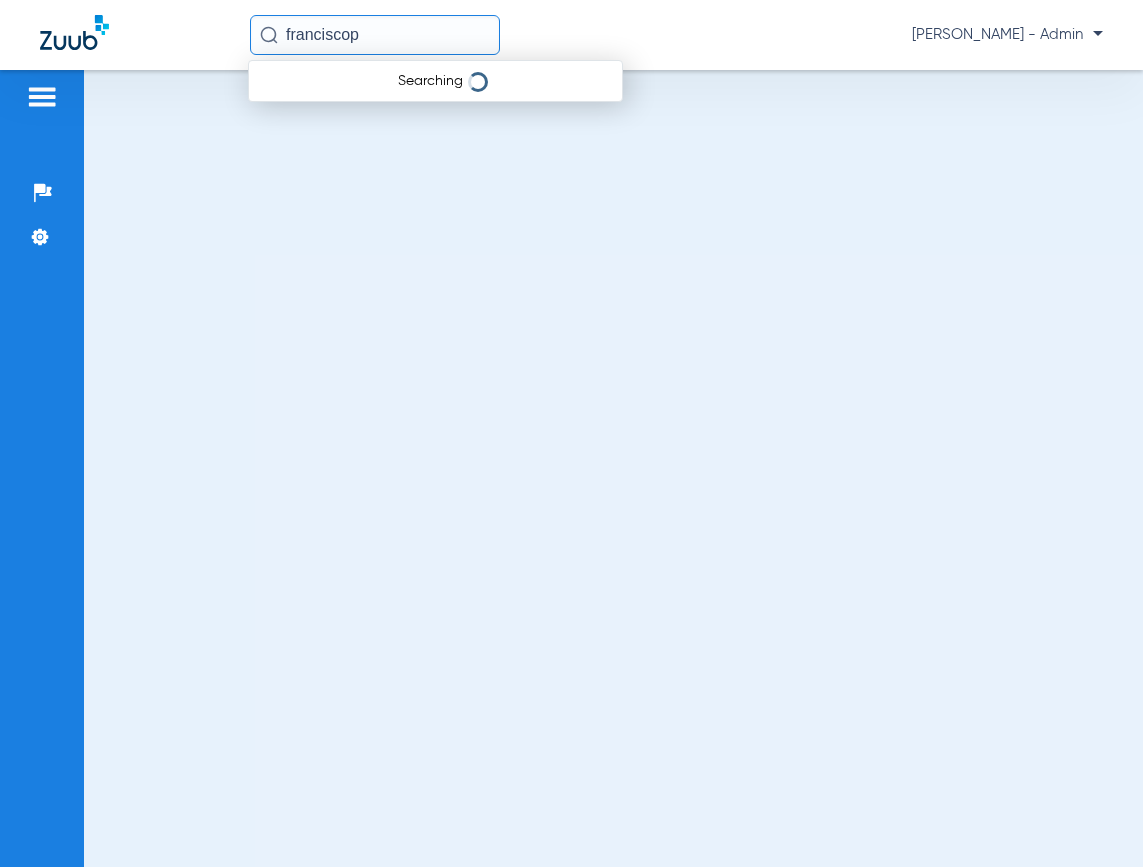 type on "francisco" 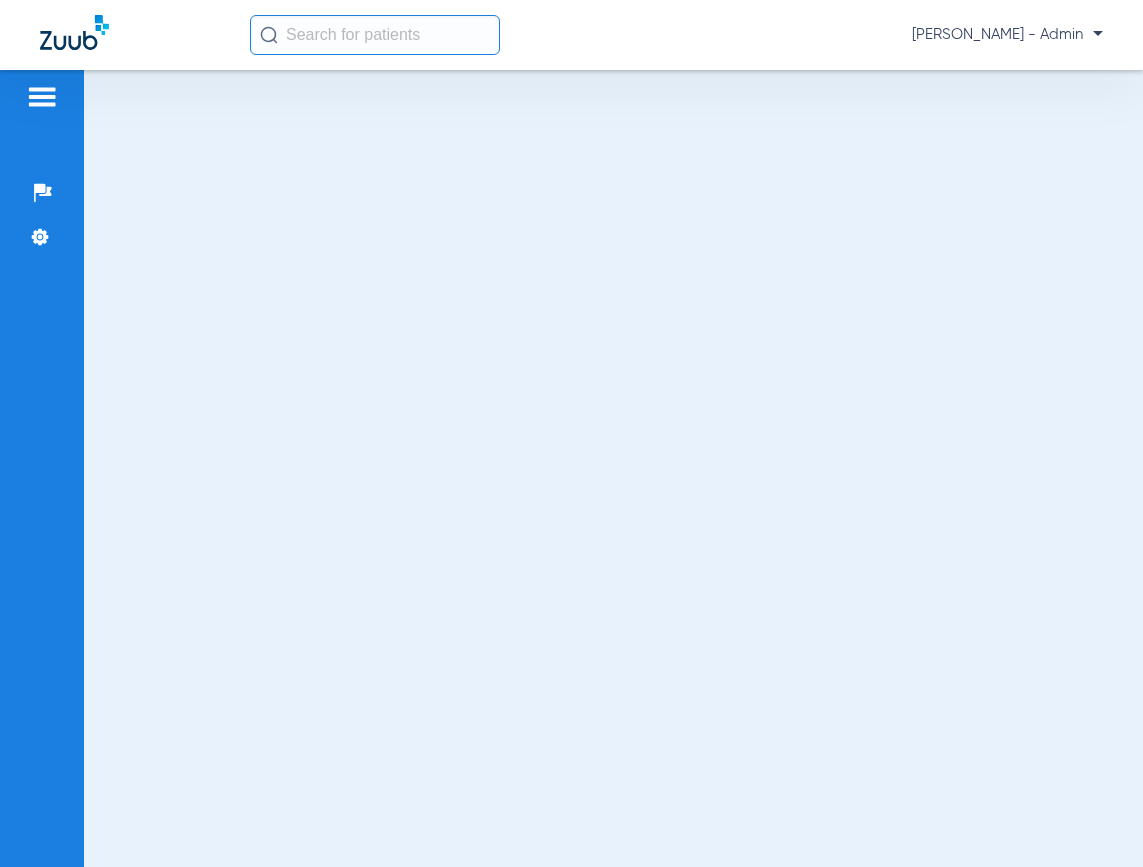 scroll, scrollTop: 0, scrollLeft: 0, axis: both 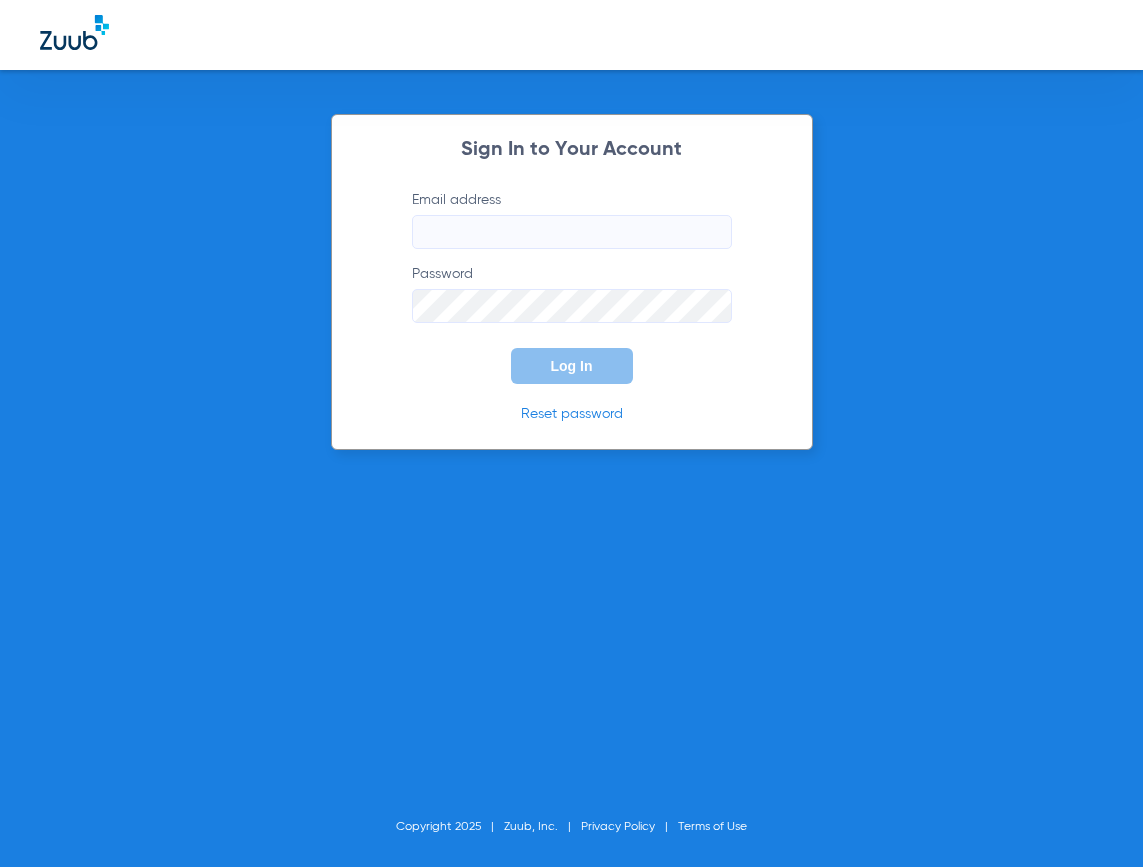 type on "southtucson@risas.com" 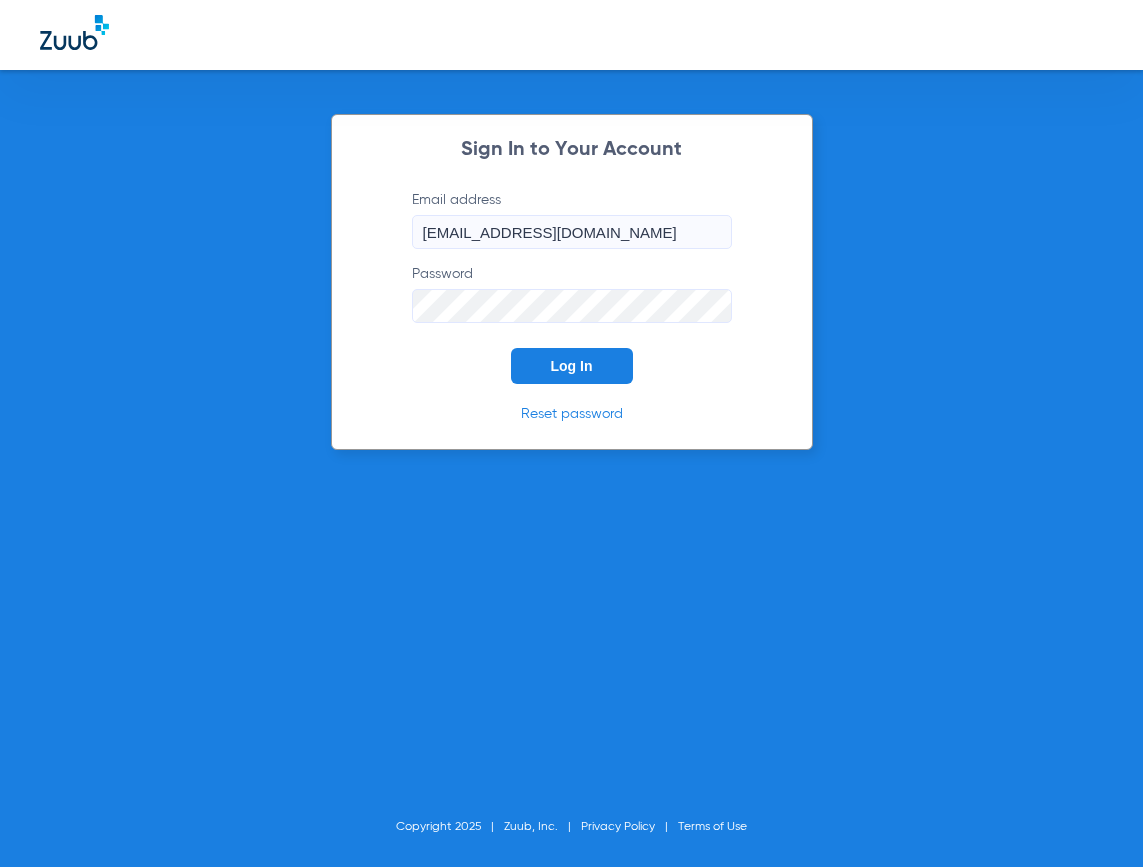 click on "Log In" 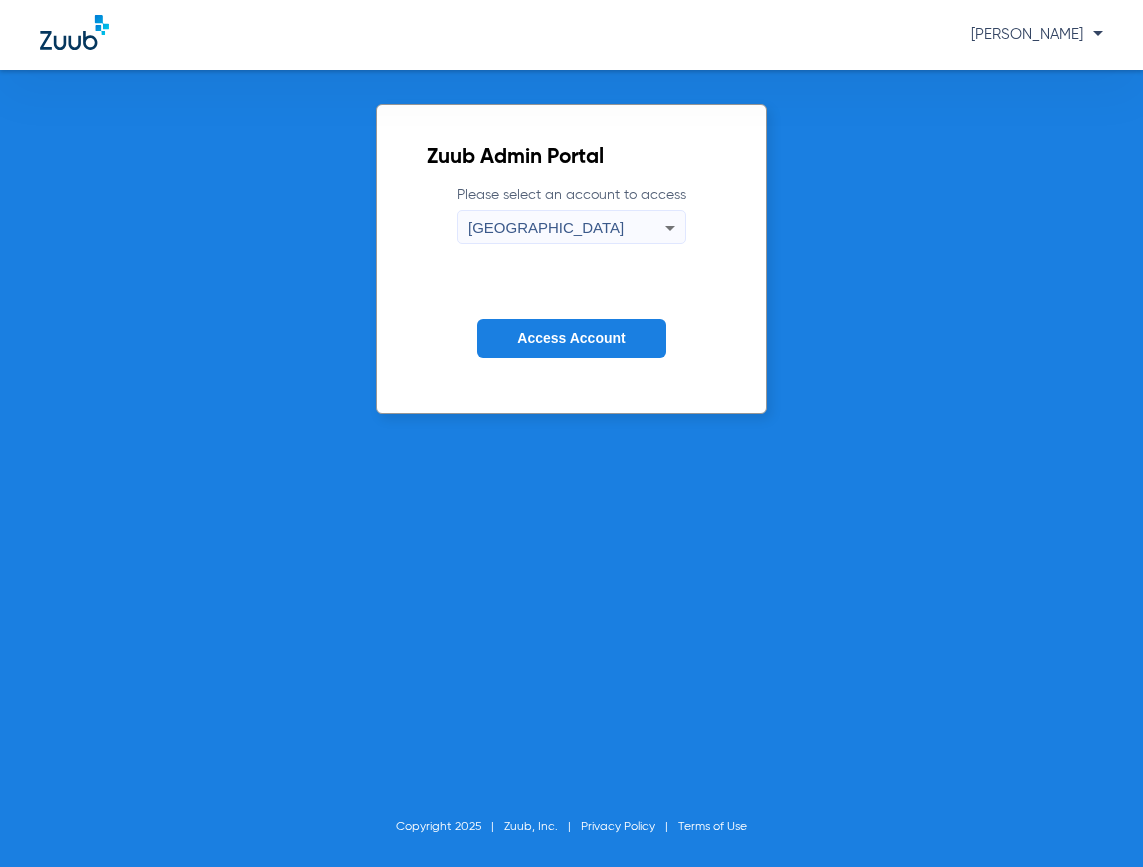 click on "Access Account" 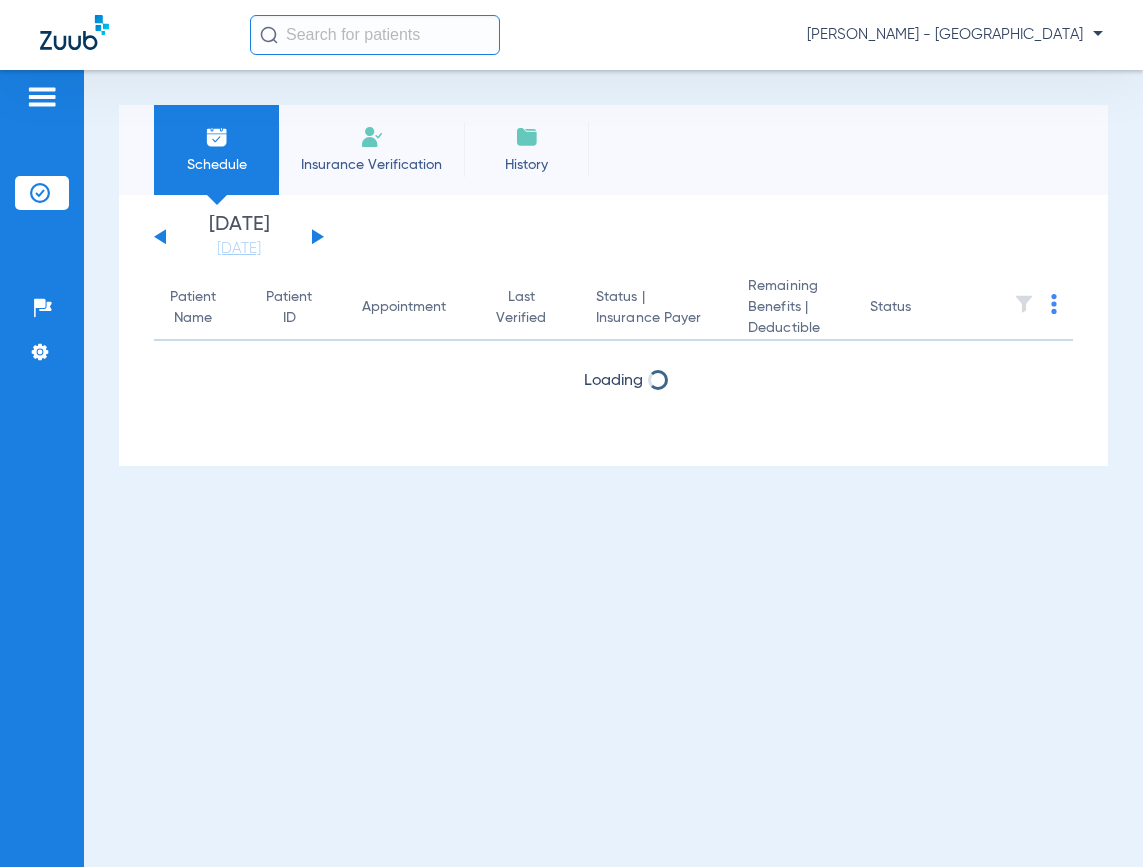 click 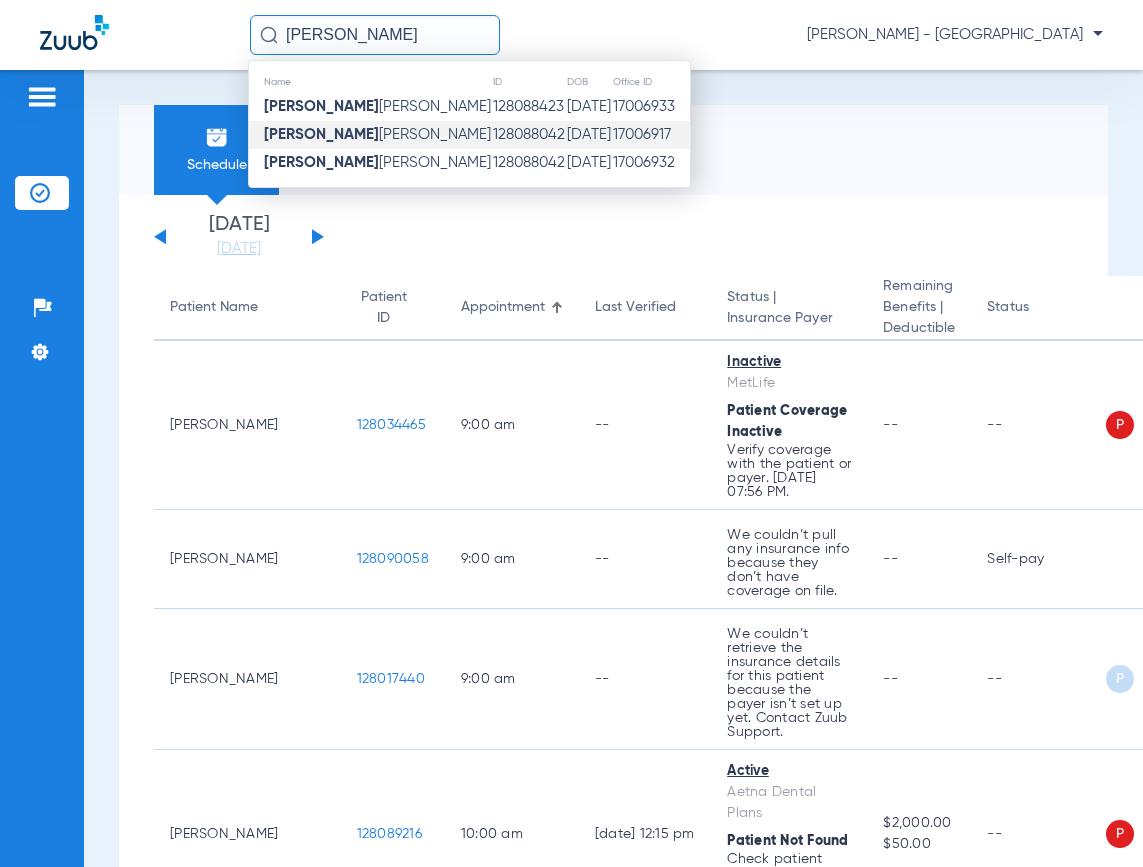 type on "francisco roberto" 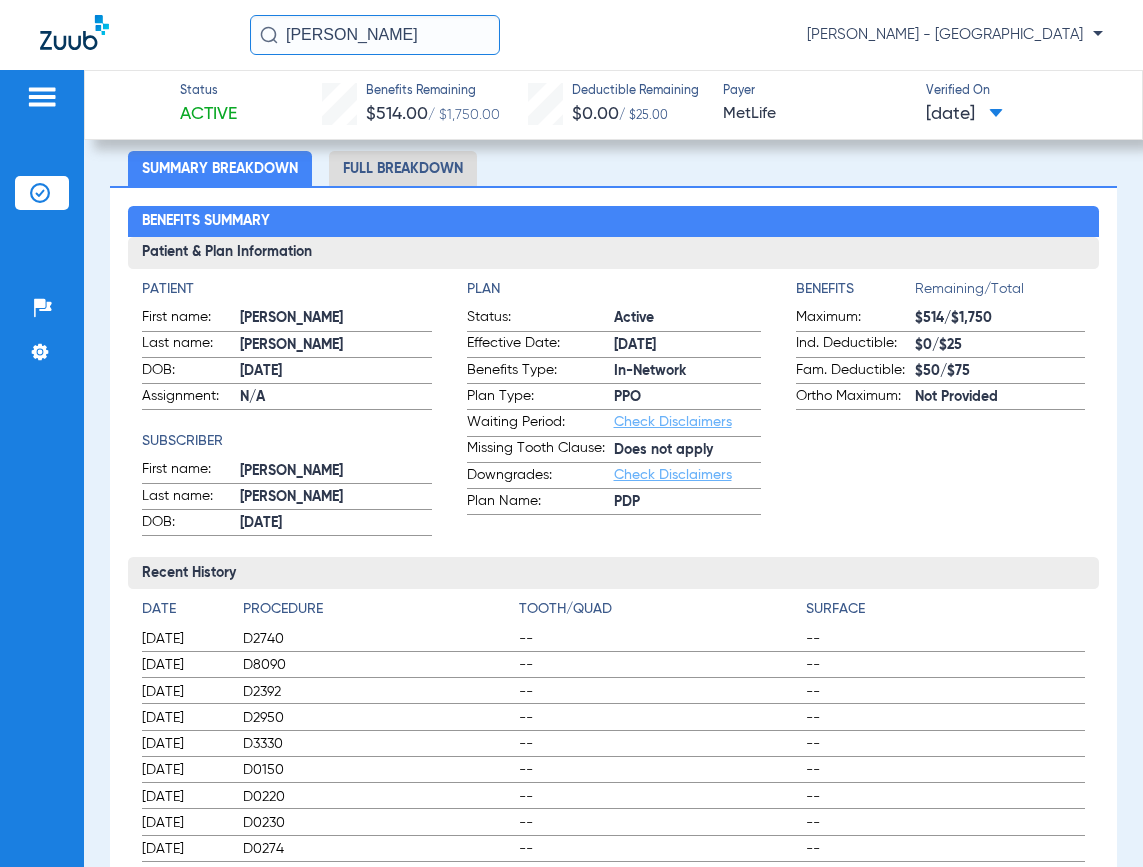 scroll, scrollTop: 0, scrollLeft: 0, axis: both 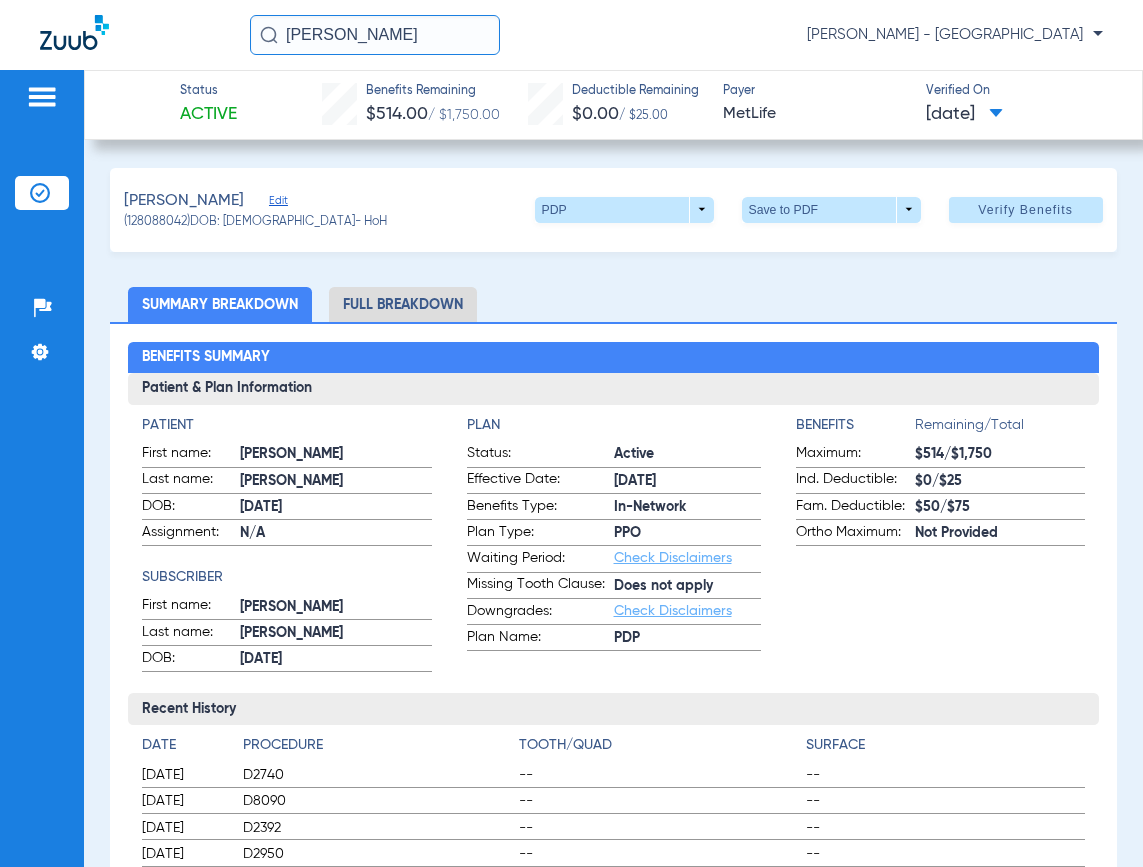 drag, startPoint x: 419, startPoint y: 33, endPoint x: 54, endPoint y: 33, distance: 365 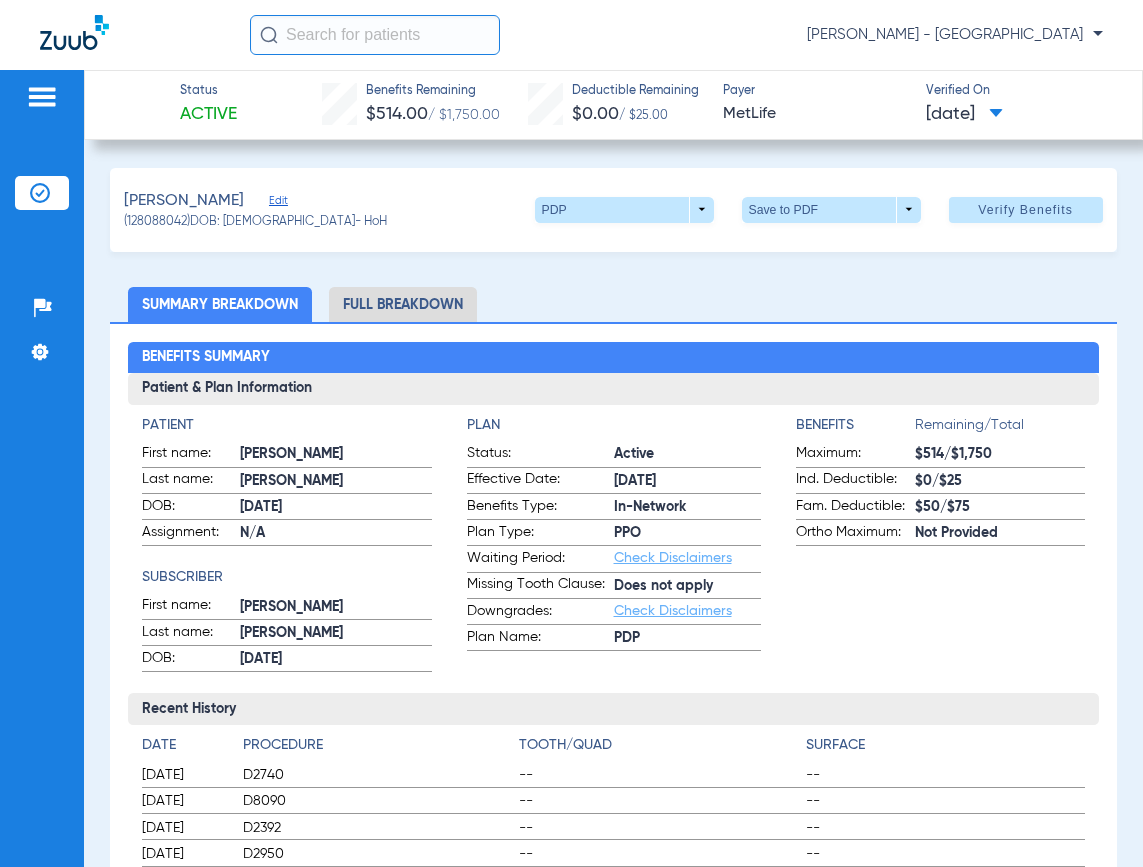 click 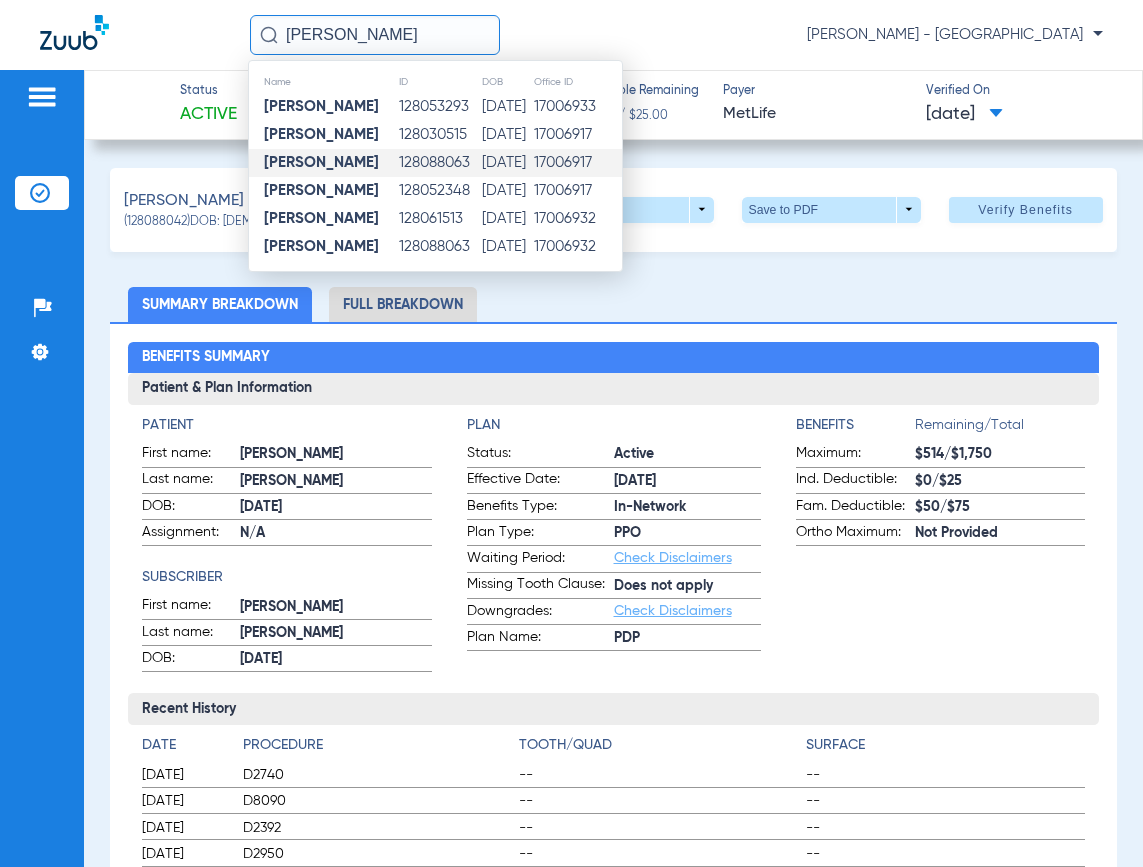 type on "MARIA ROSALES" 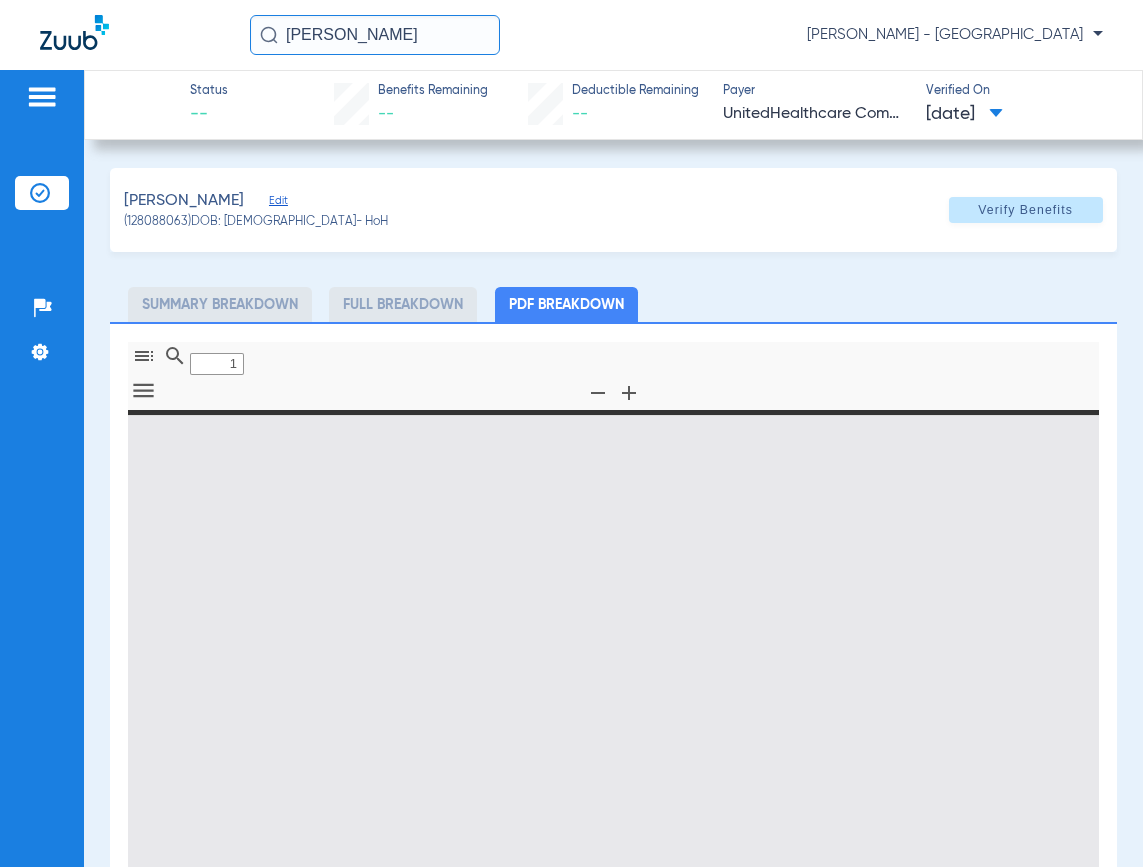 type on "0" 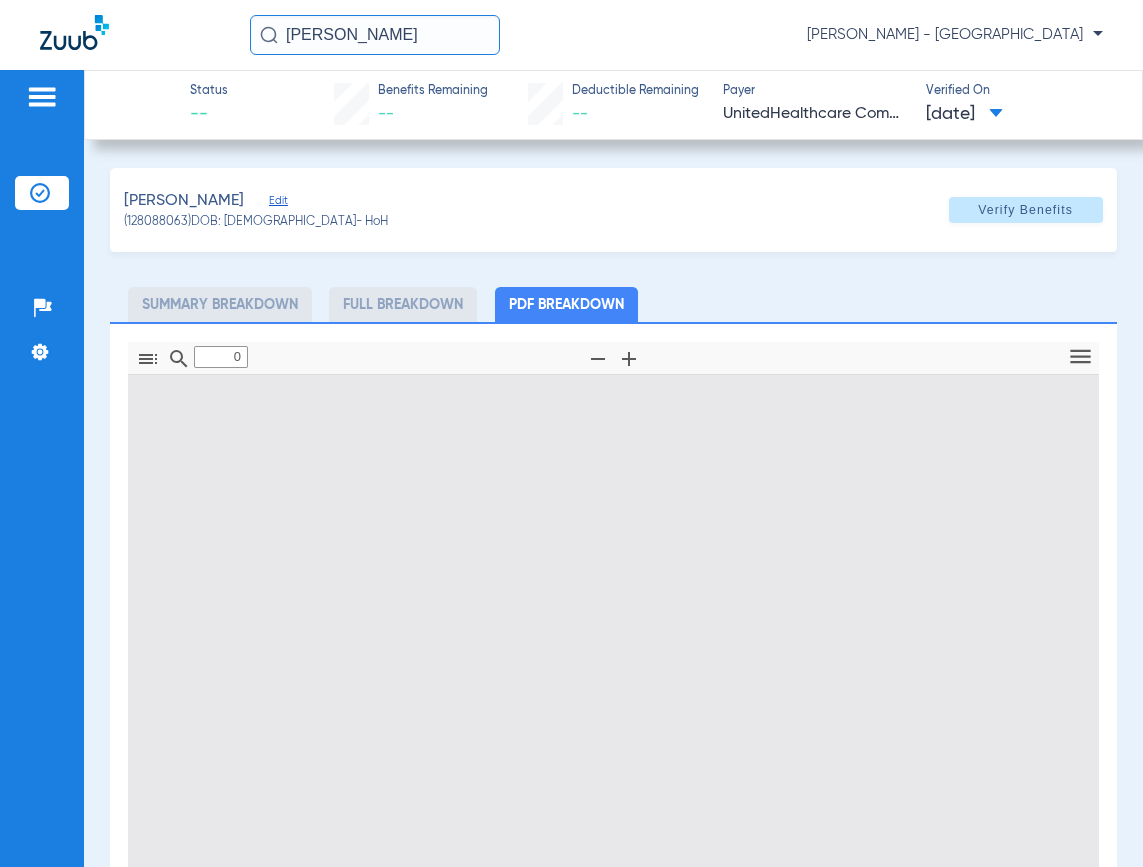 type on "1" 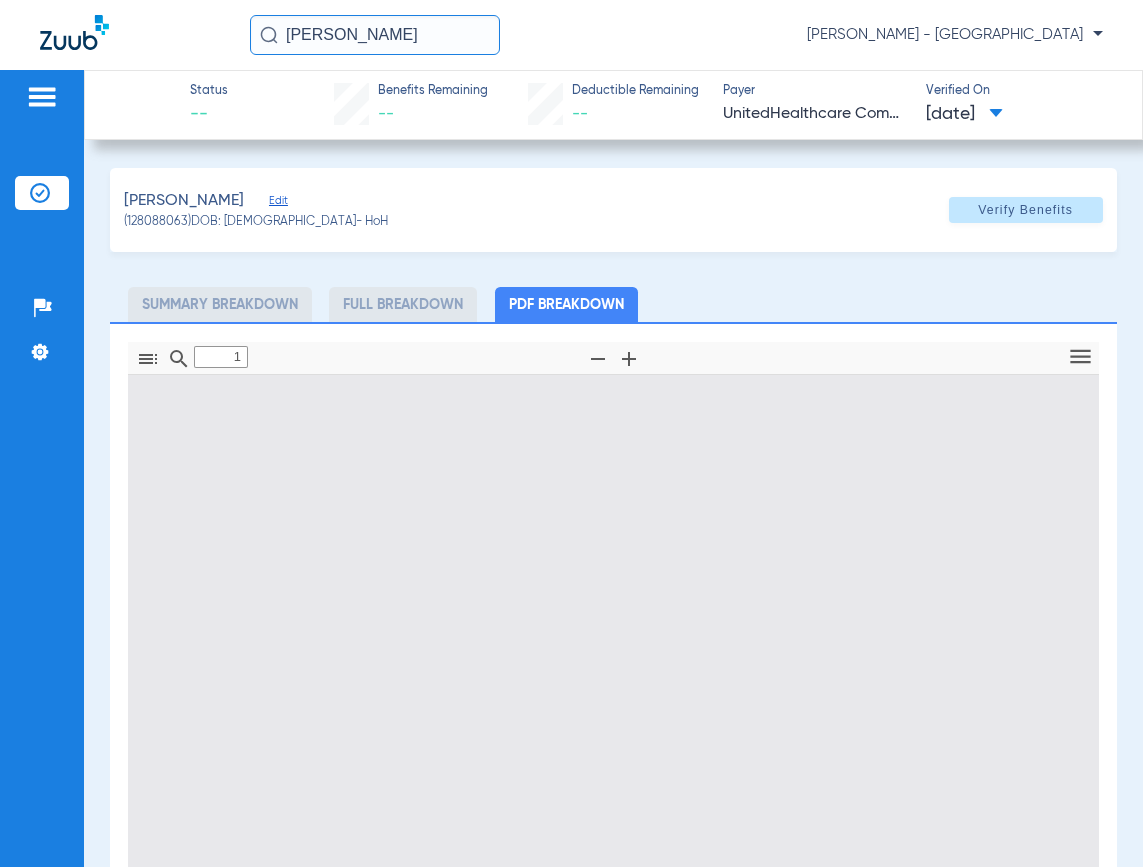 scroll, scrollTop: 10, scrollLeft: 0, axis: vertical 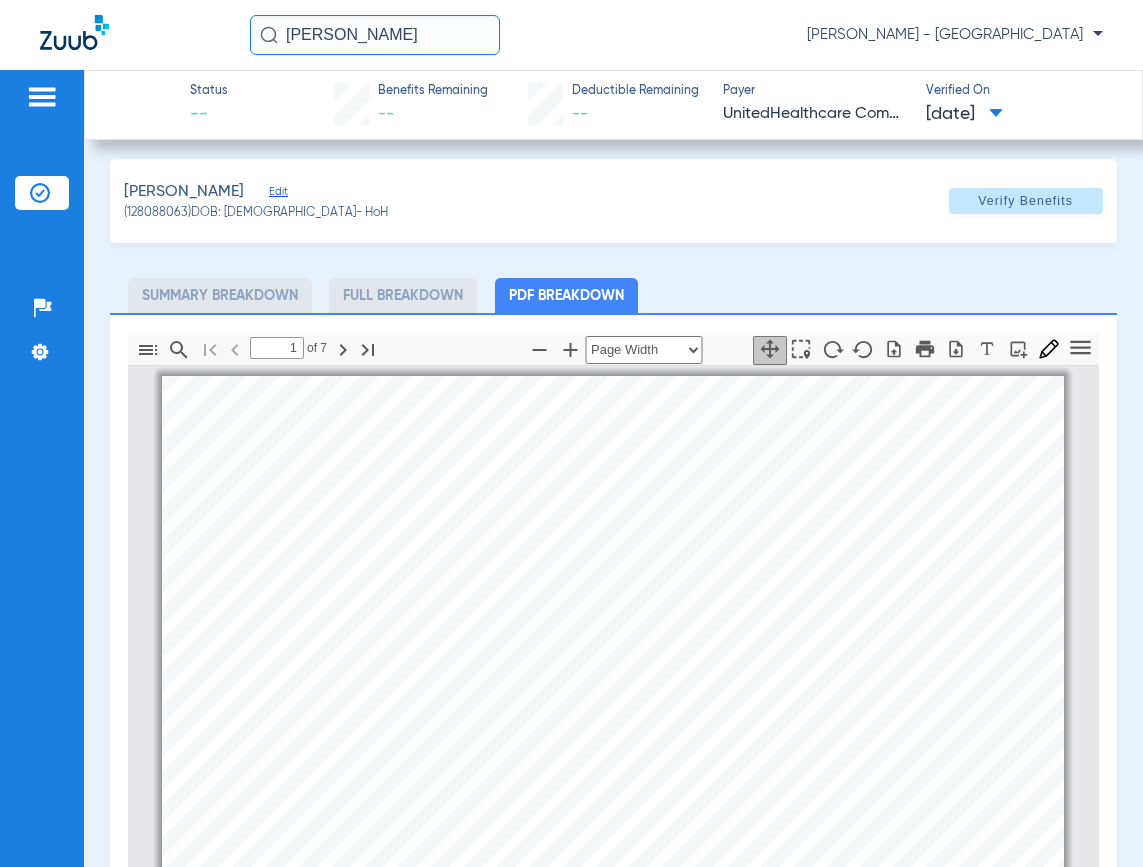 drag, startPoint x: 430, startPoint y: 41, endPoint x: -131, endPoint y: 33, distance: 561.05707 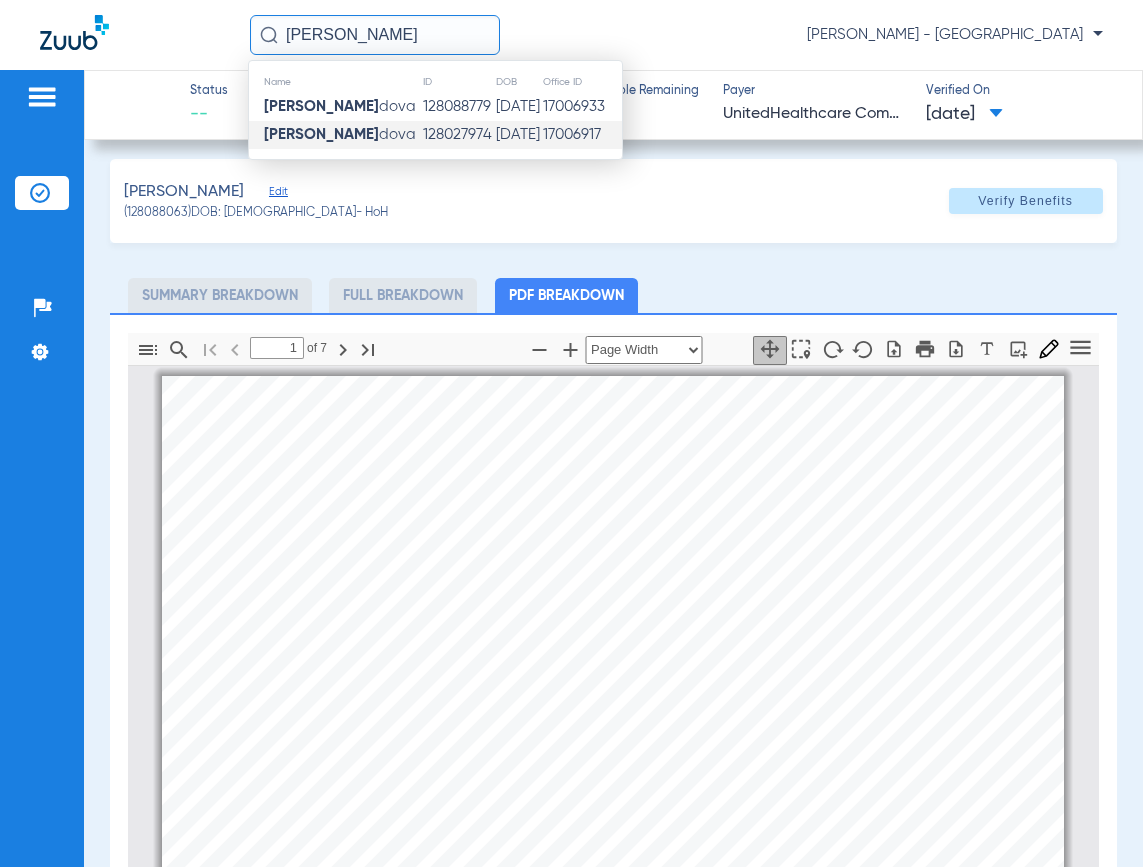 type on "CYNTHIA COR" 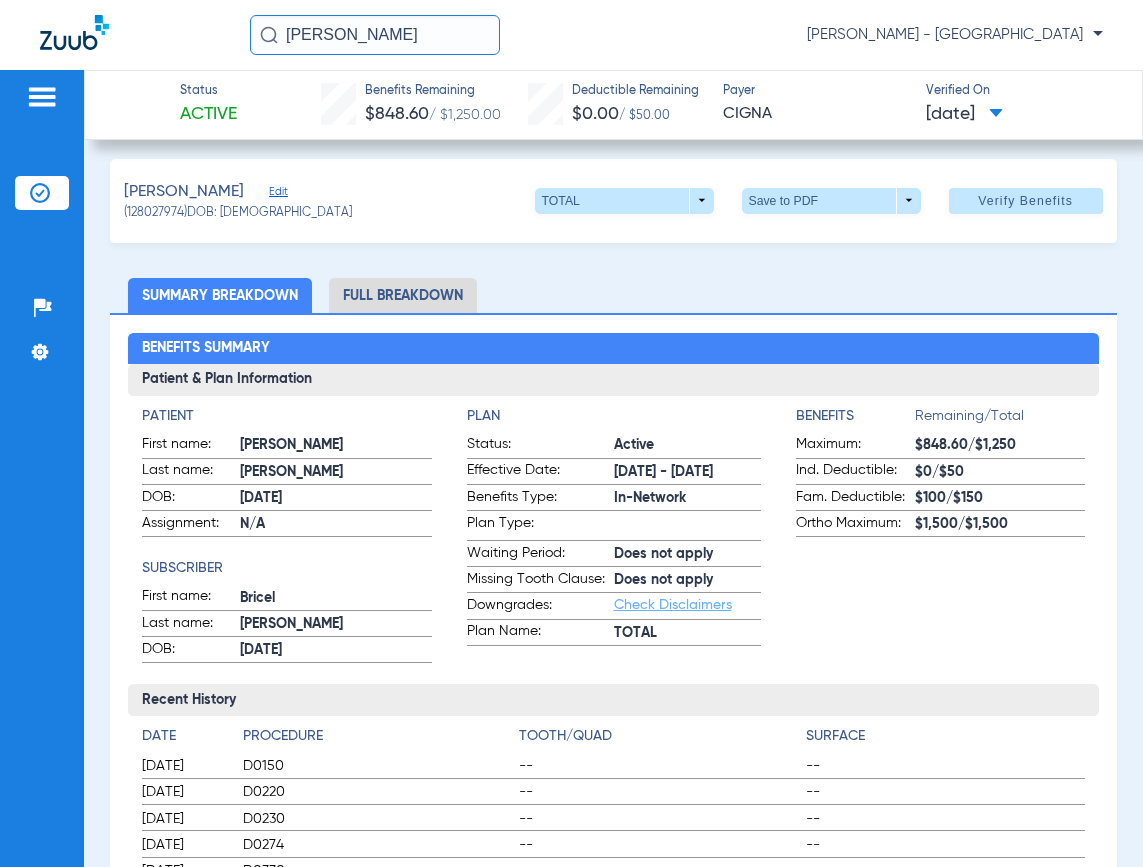 drag, startPoint x: 427, startPoint y: 44, endPoint x: 181, endPoint y: 52, distance: 246.13005 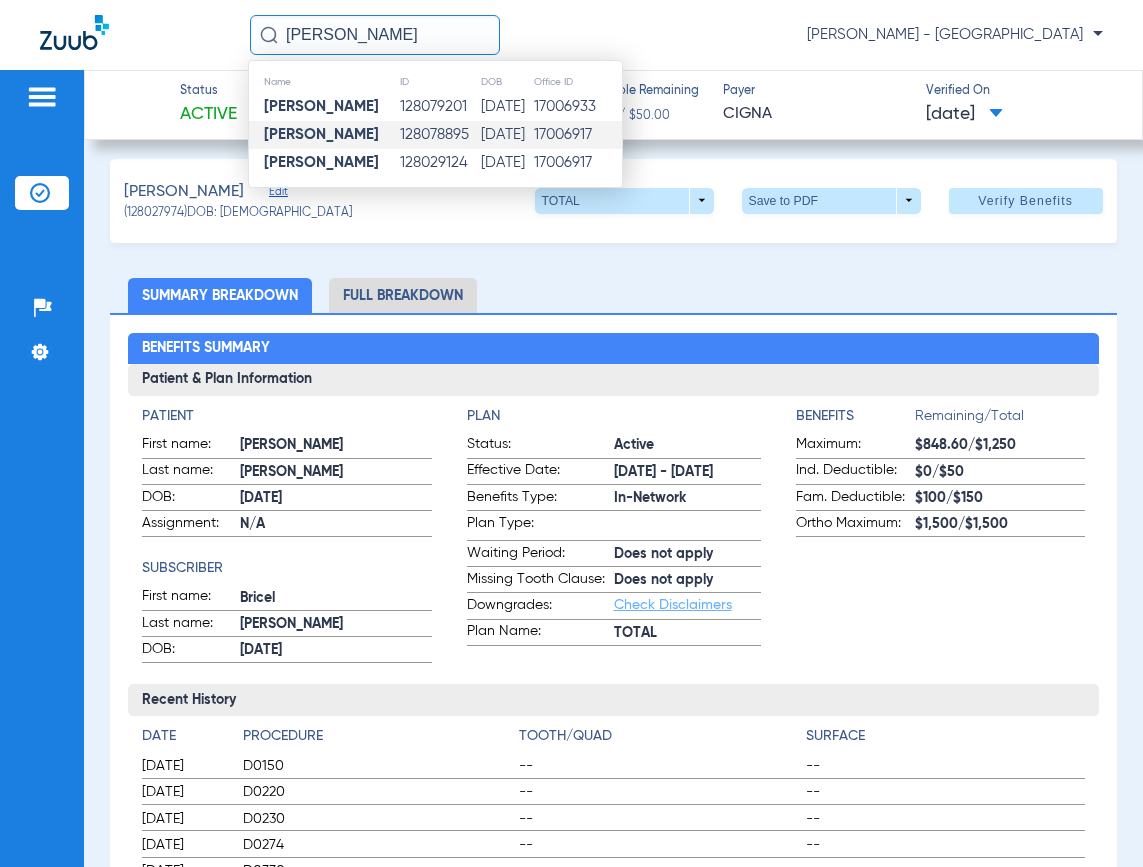 type on "EDUARDO VASQUEZ" 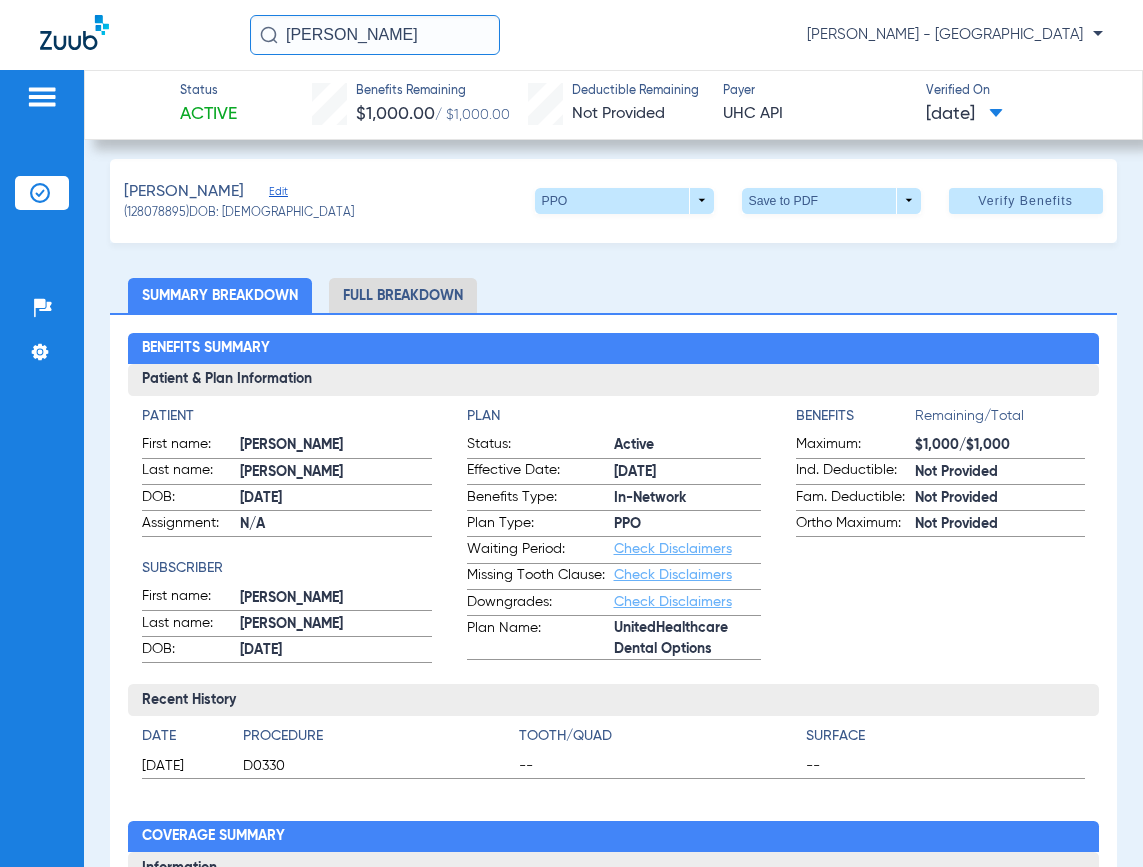 drag, startPoint x: 466, startPoint y: 41, endPoint x: 58, endPoint y: 74, distance: 409.3324 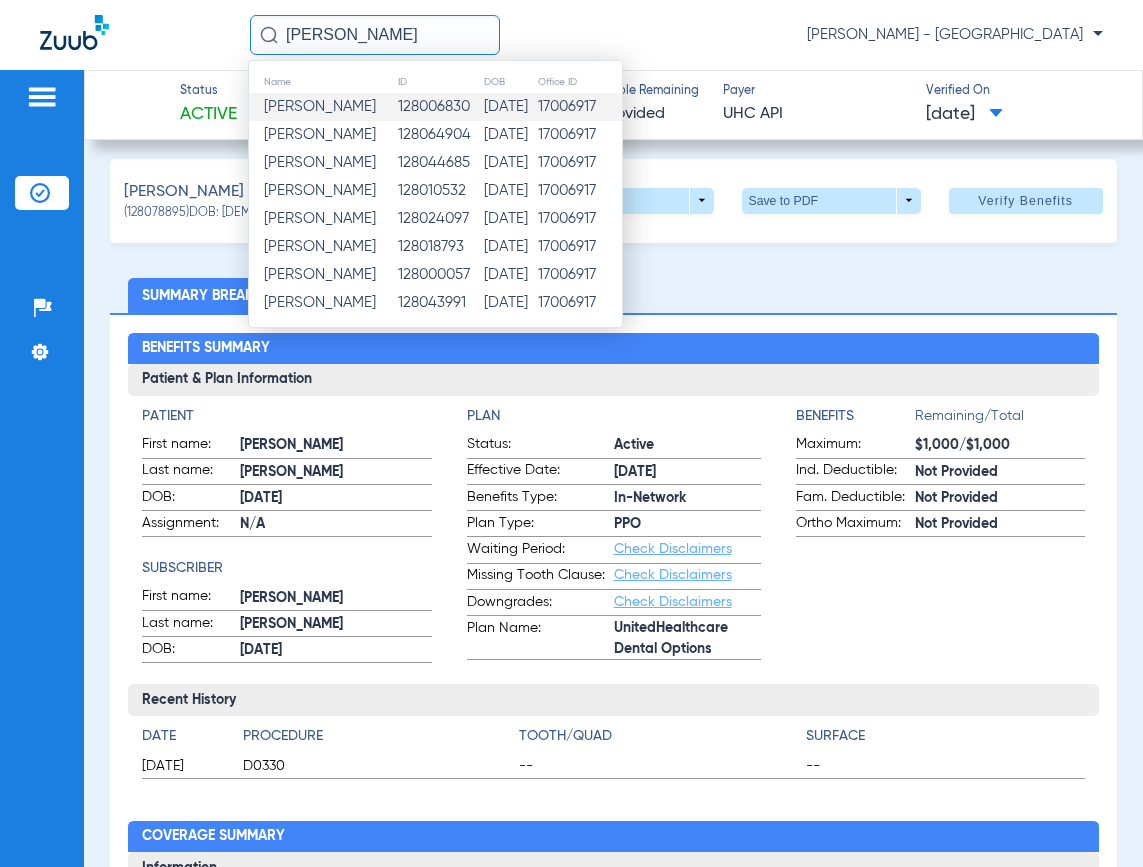 type on "YOLANDA M" 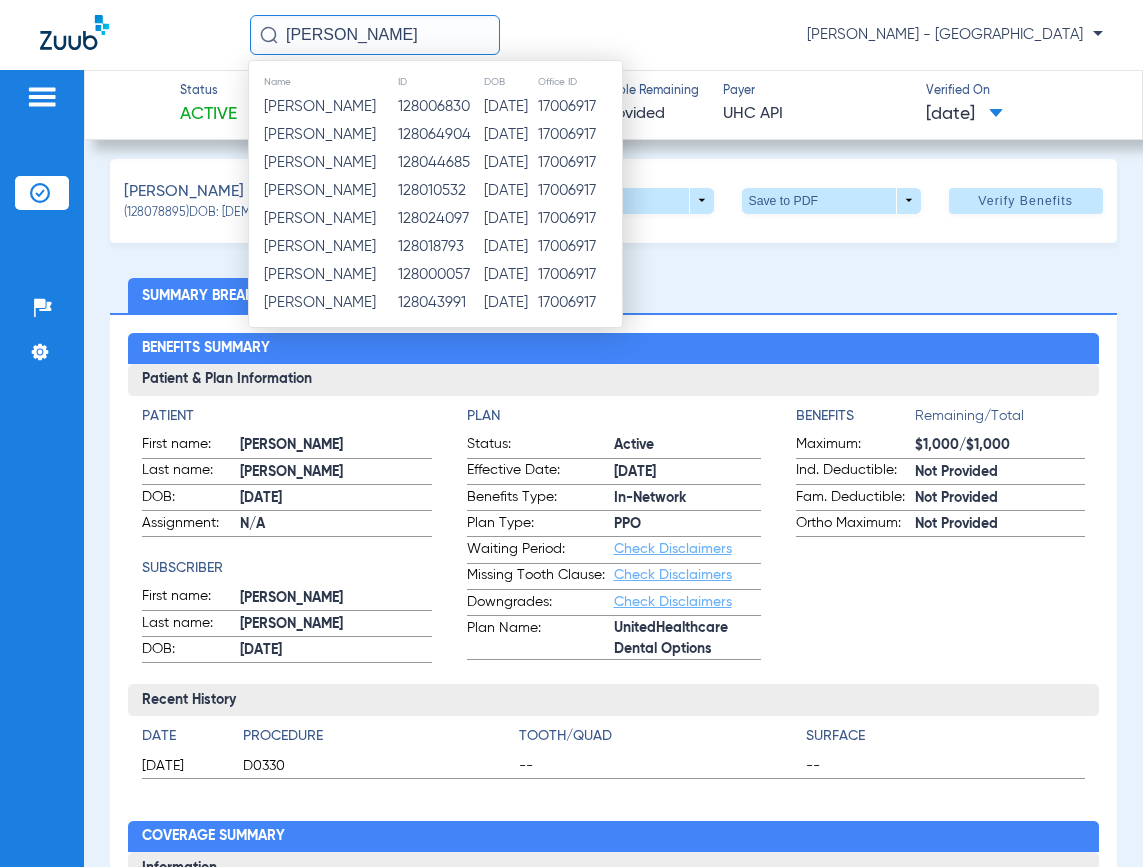 click on "08/11/1946" 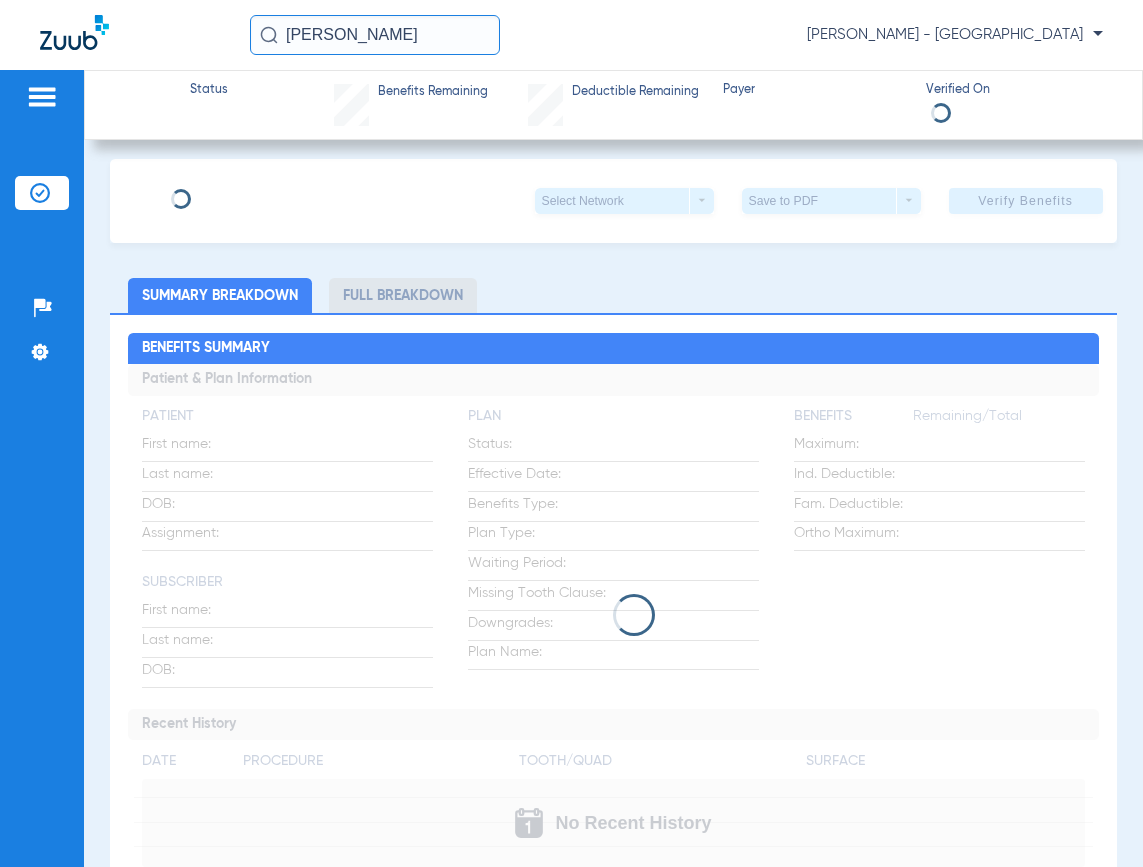 scroll, scrollTop: 0, scrollLeft: 0, axis: both 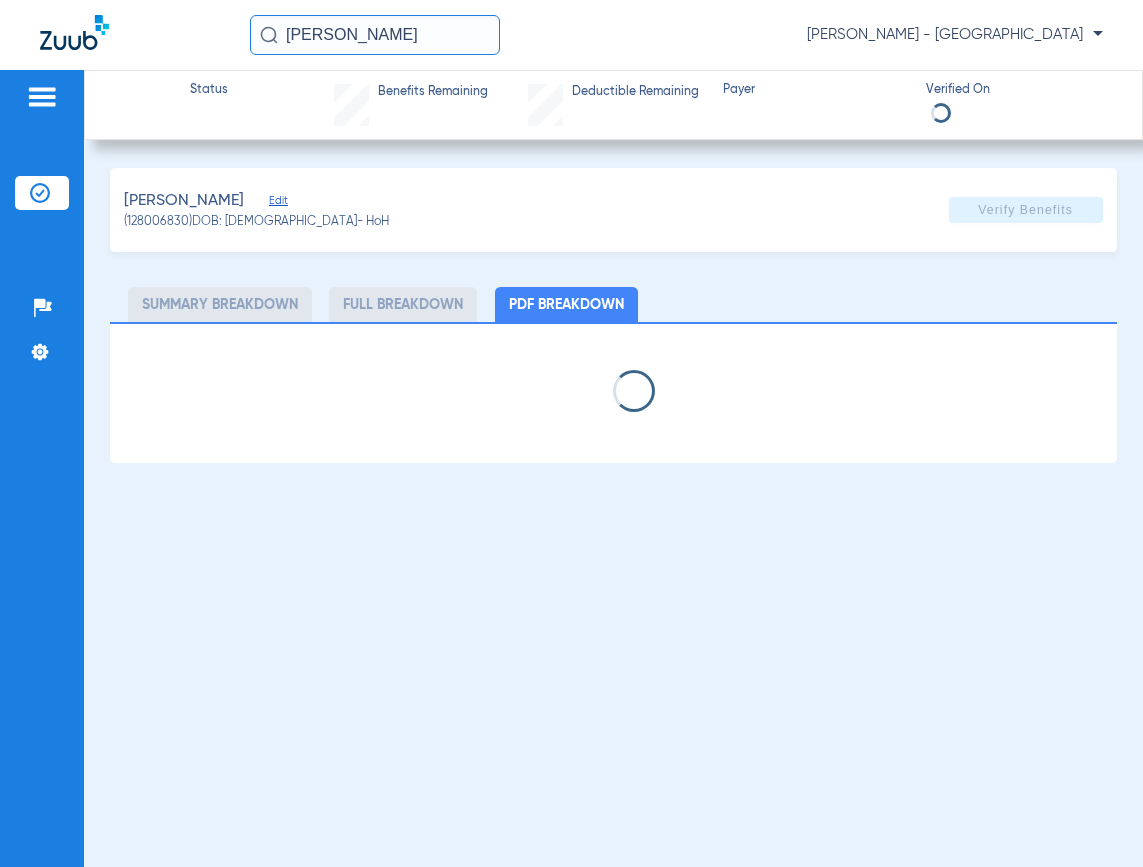select on "page-width" 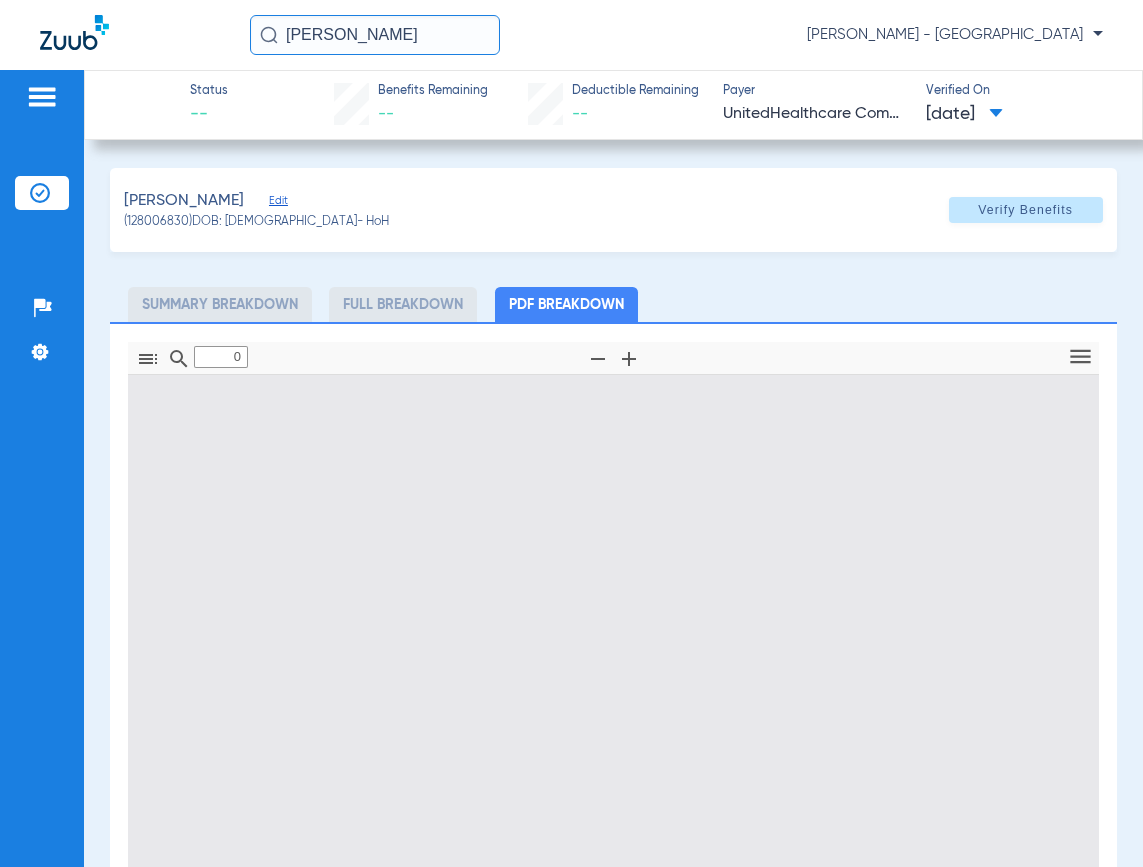 type on "1" 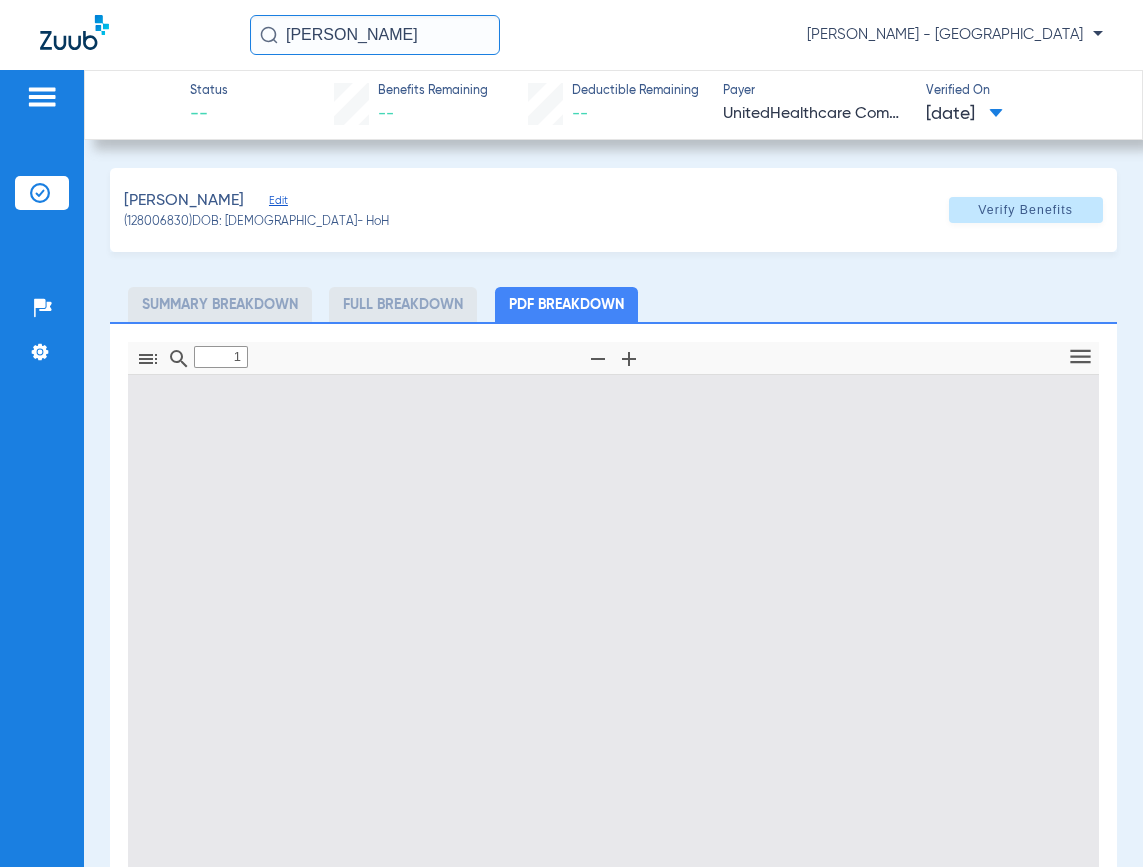 scroll, scrollTop: 10, scrollLeft: 0, axis: vertical 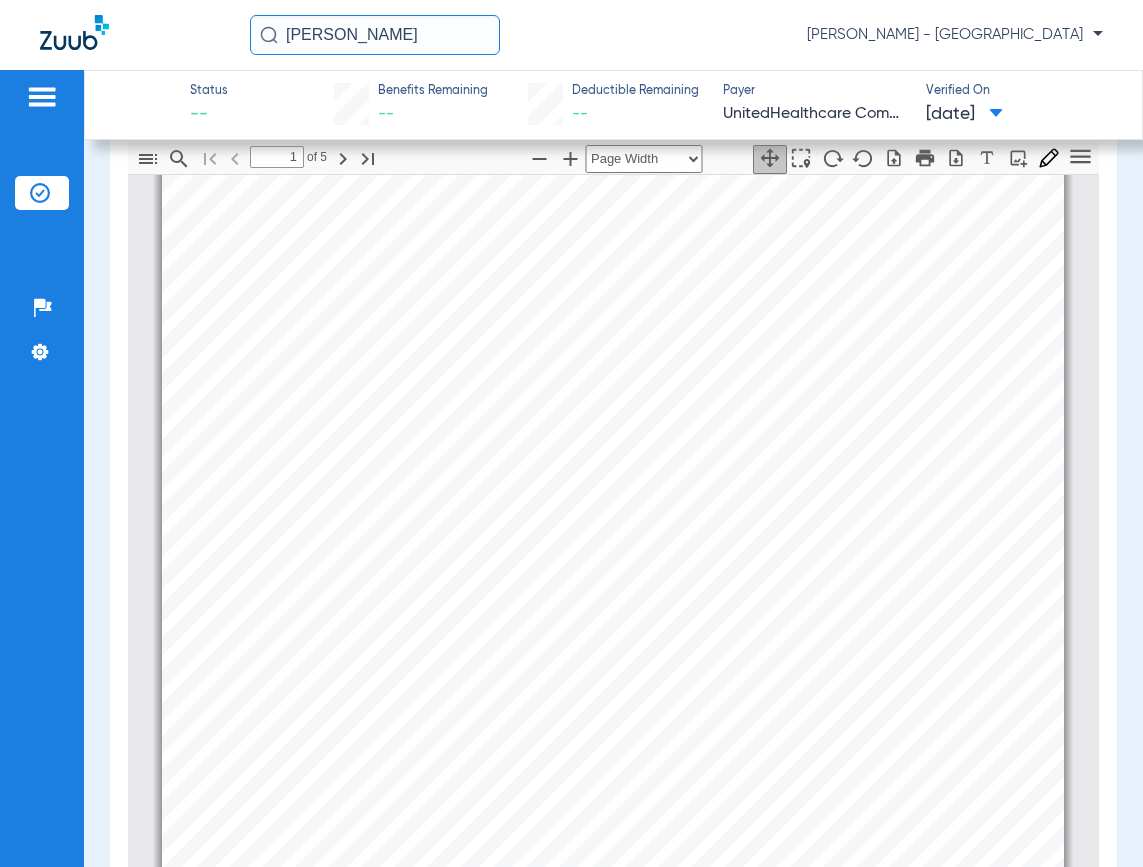drag, startPoint x: 419, startPoint y: 36, endPoint x: -165, endPoint y: 2, distance: 584.9889 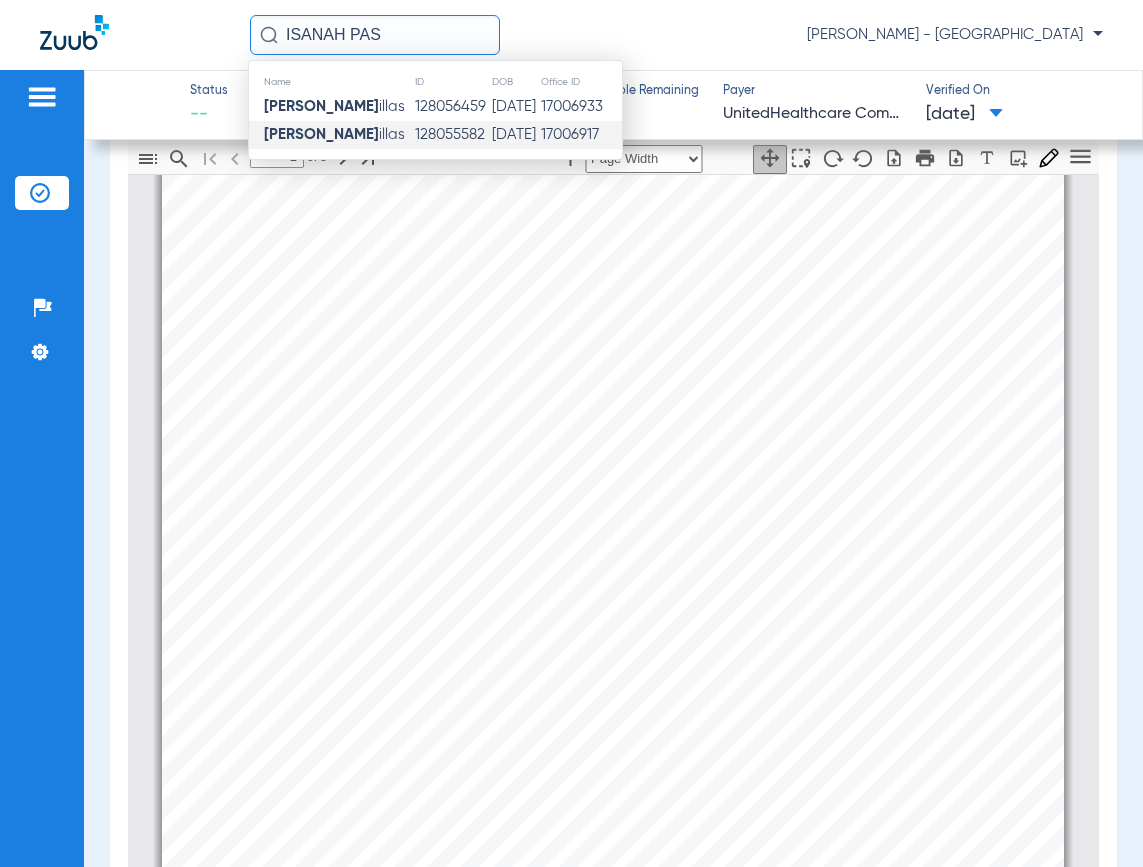 type on "ISANAH PAS" 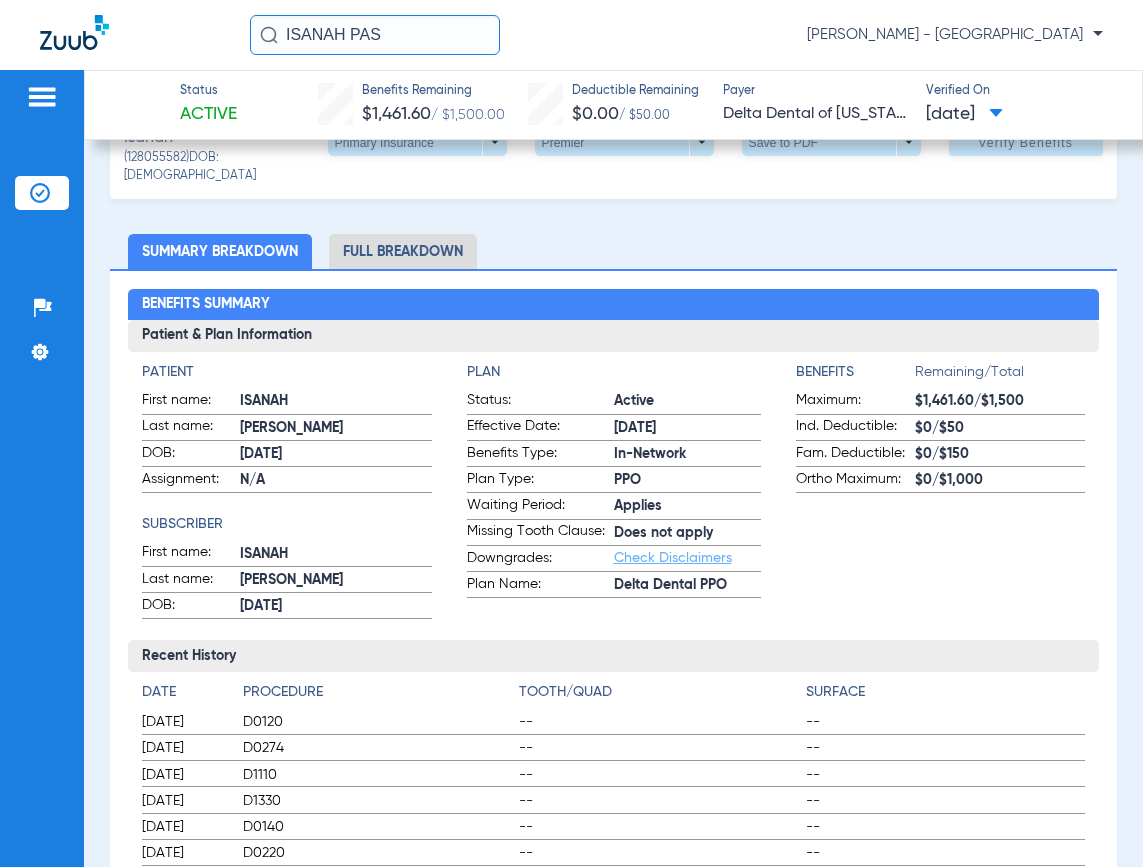 scroll, scrollTop: 0, scrollLeft: 0, axis: both 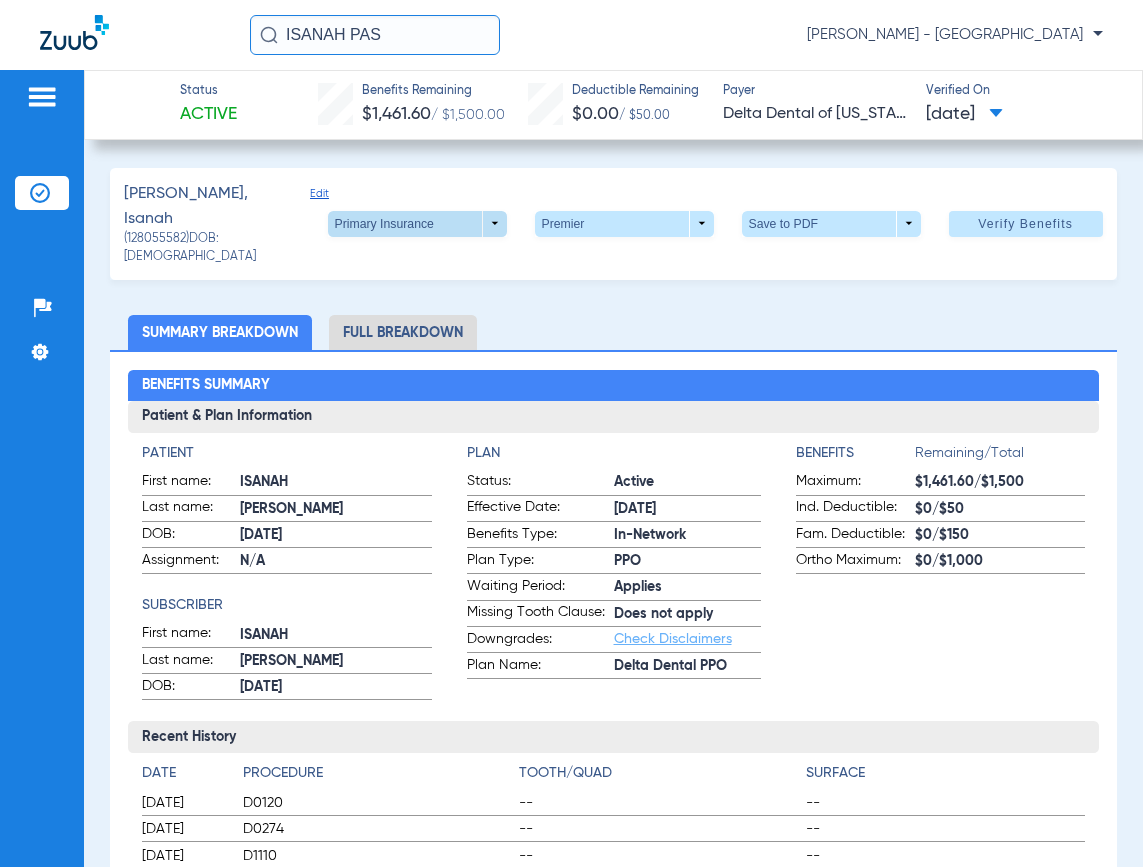 click 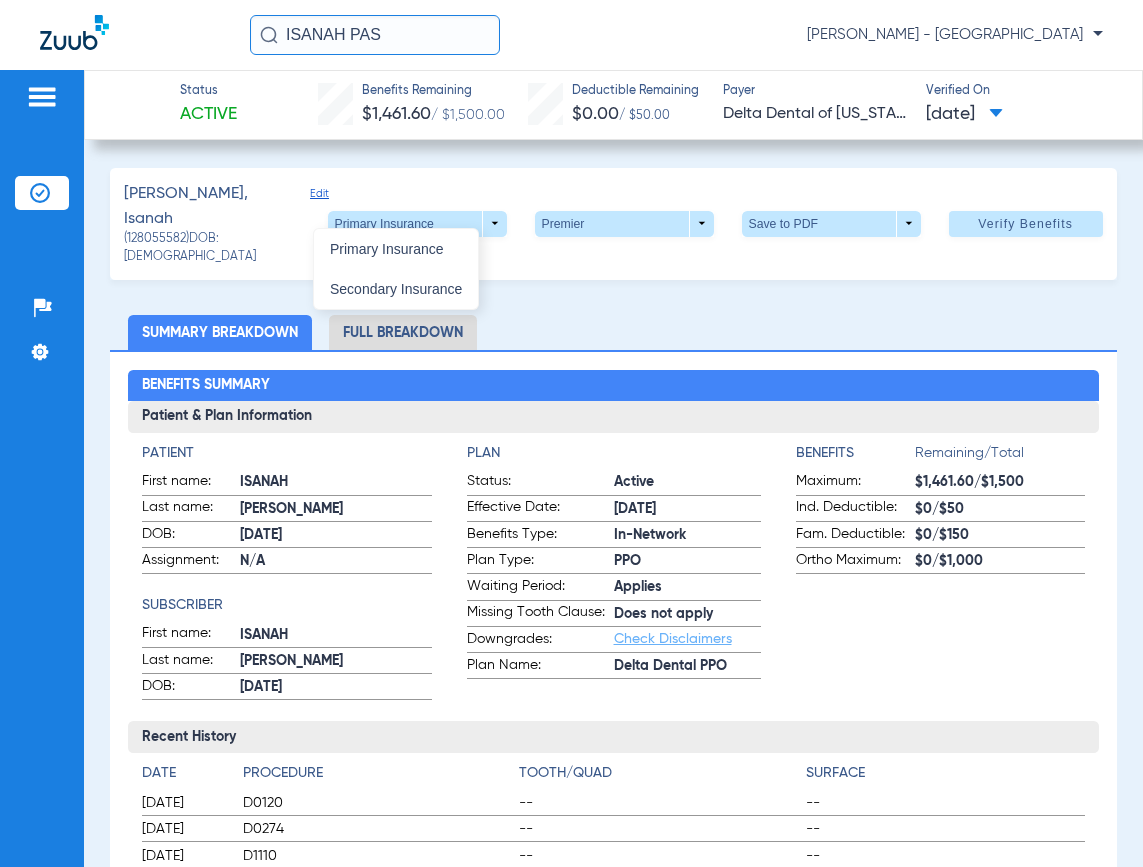 click on "Secondary Insurance" at bounding box center [396, 289] 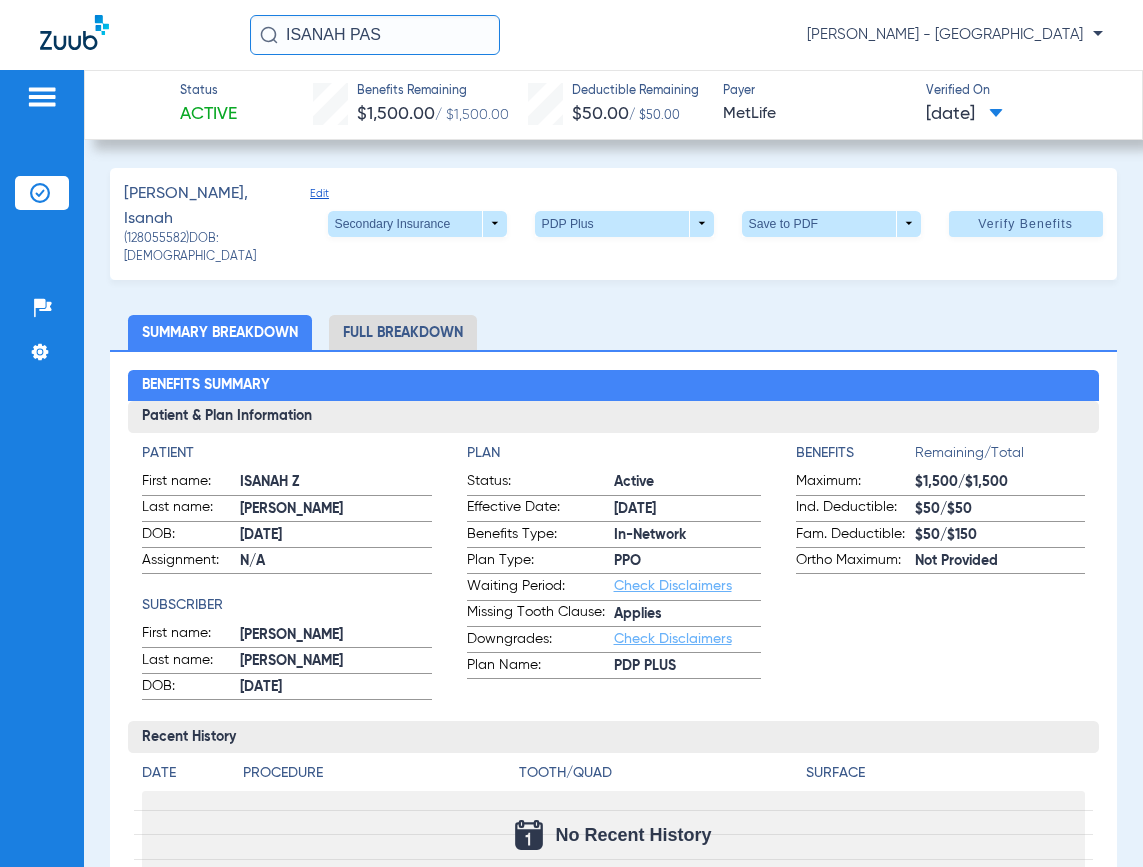 drag, startPoint x: 401, startPoint y: 46, endPoint x: 27, endPoint y: 52, distance: 374.04813 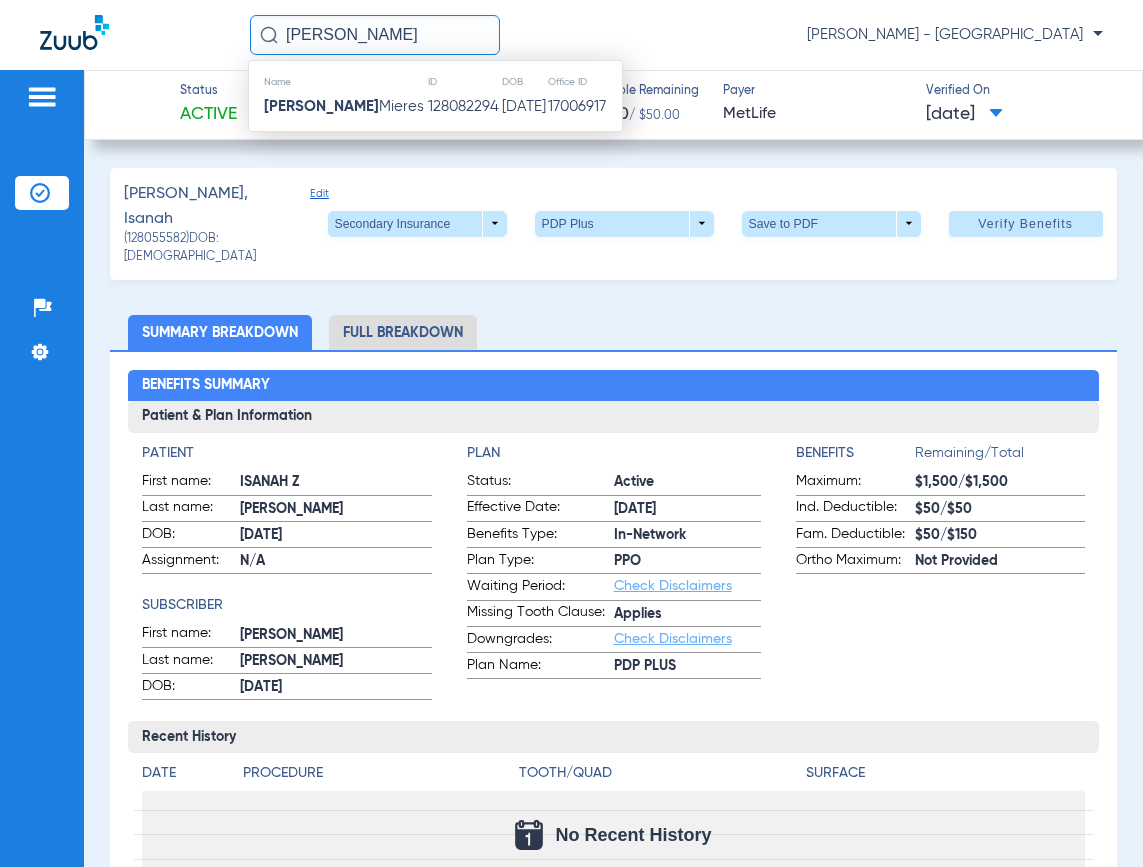 type on "MARILIN" 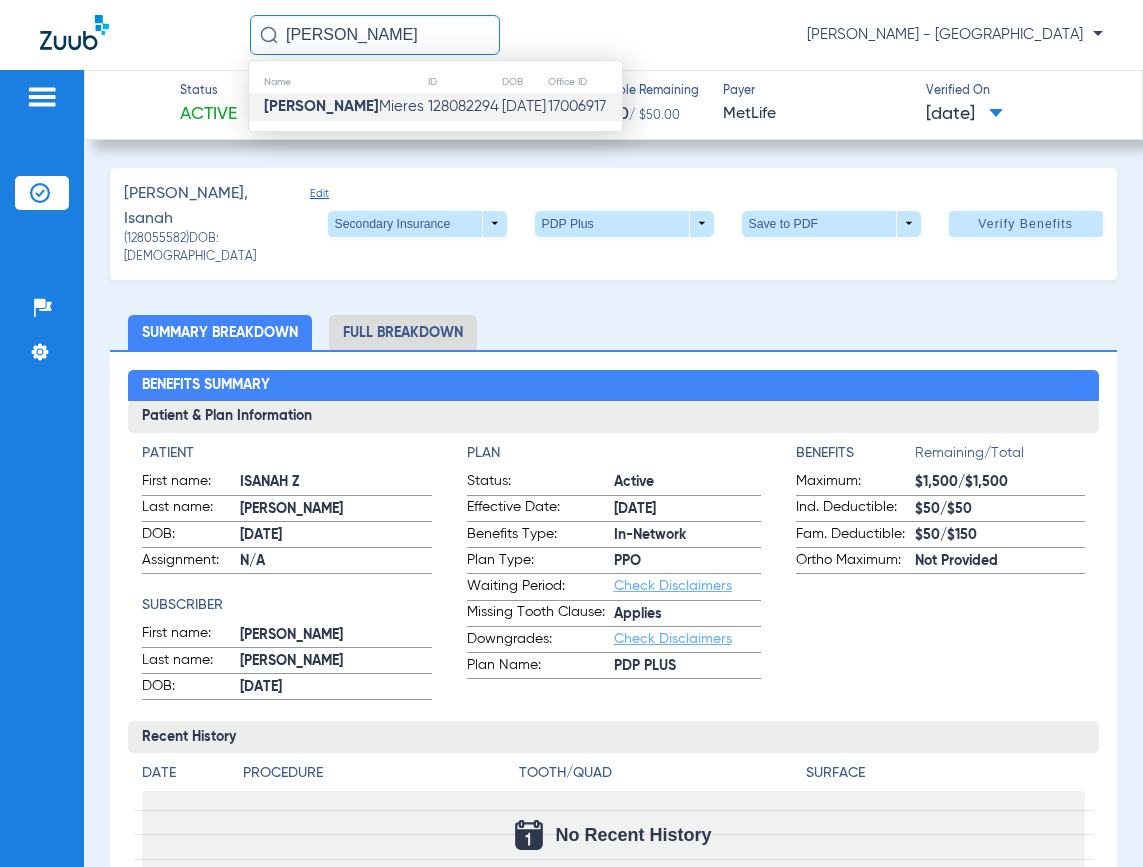 click on "128082294" 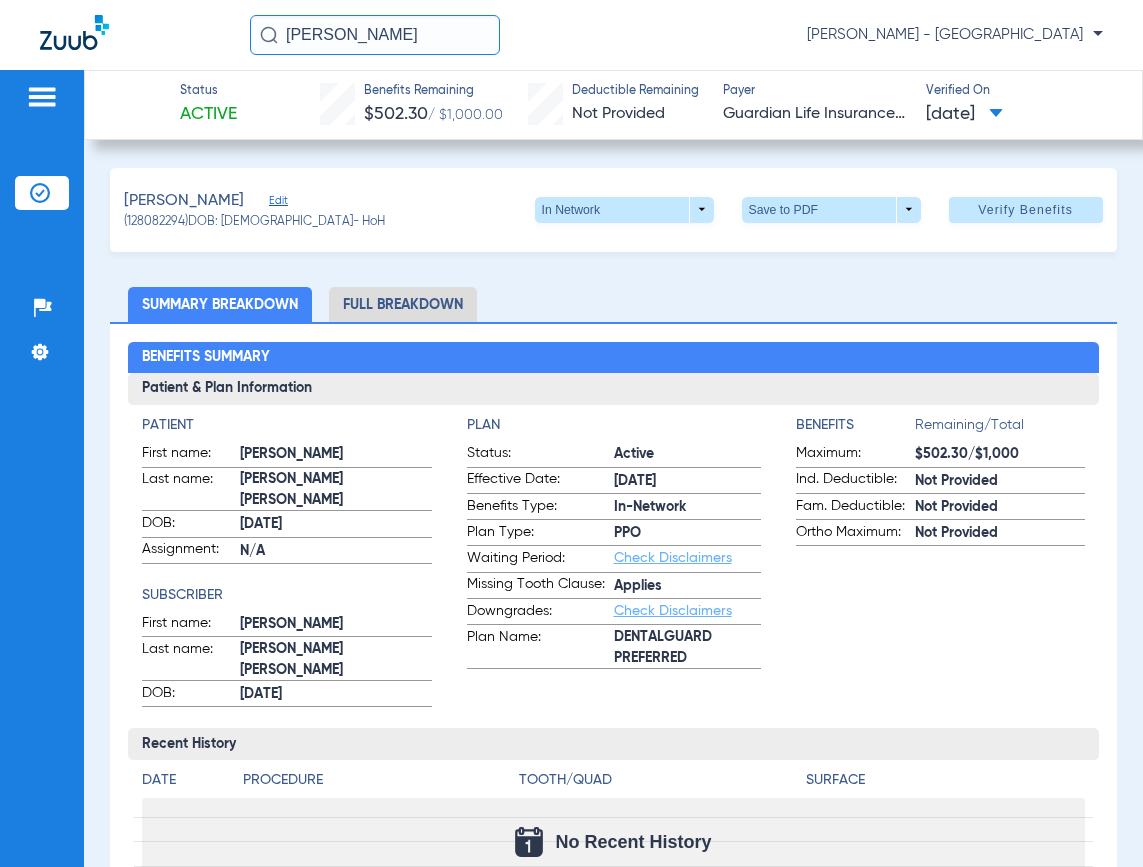 drag, startPoint x: 431, startPoint y: 38, endPoint x: 53, endPoint y: 31, distance: 378.06482 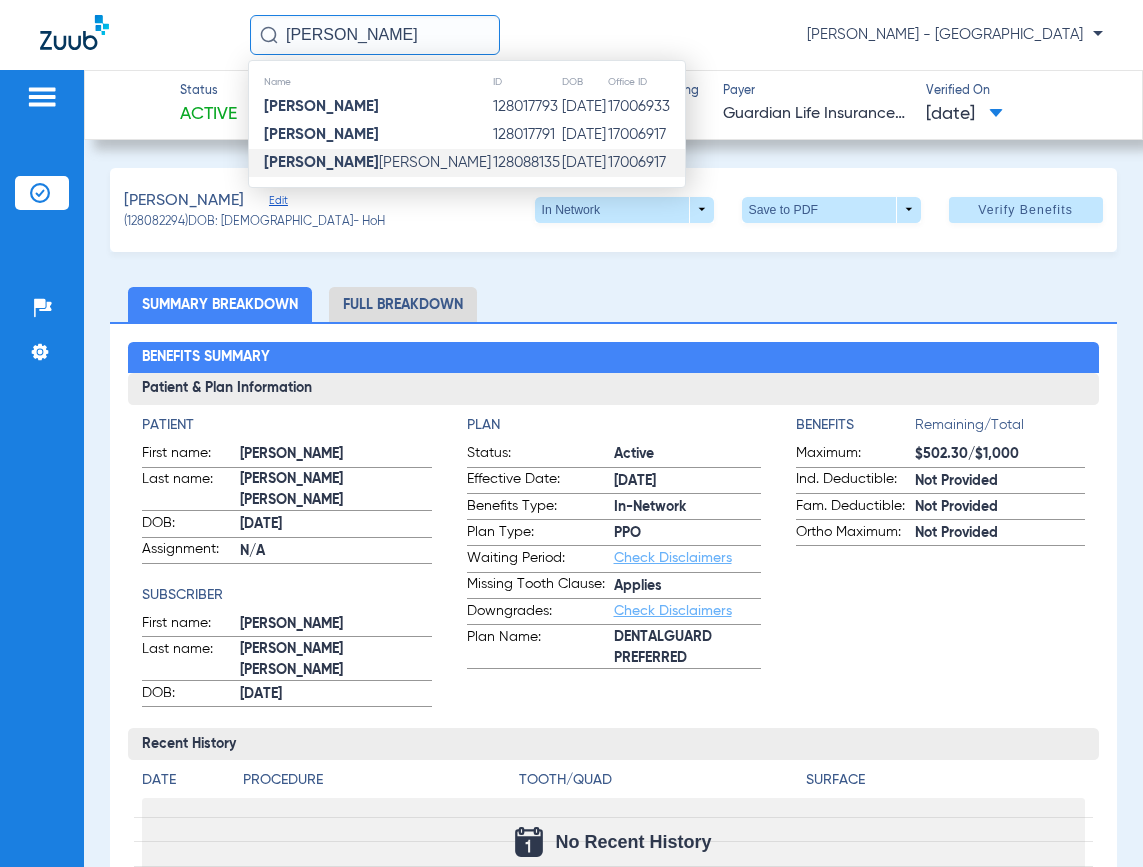 type on "LEONOR GARCIA" 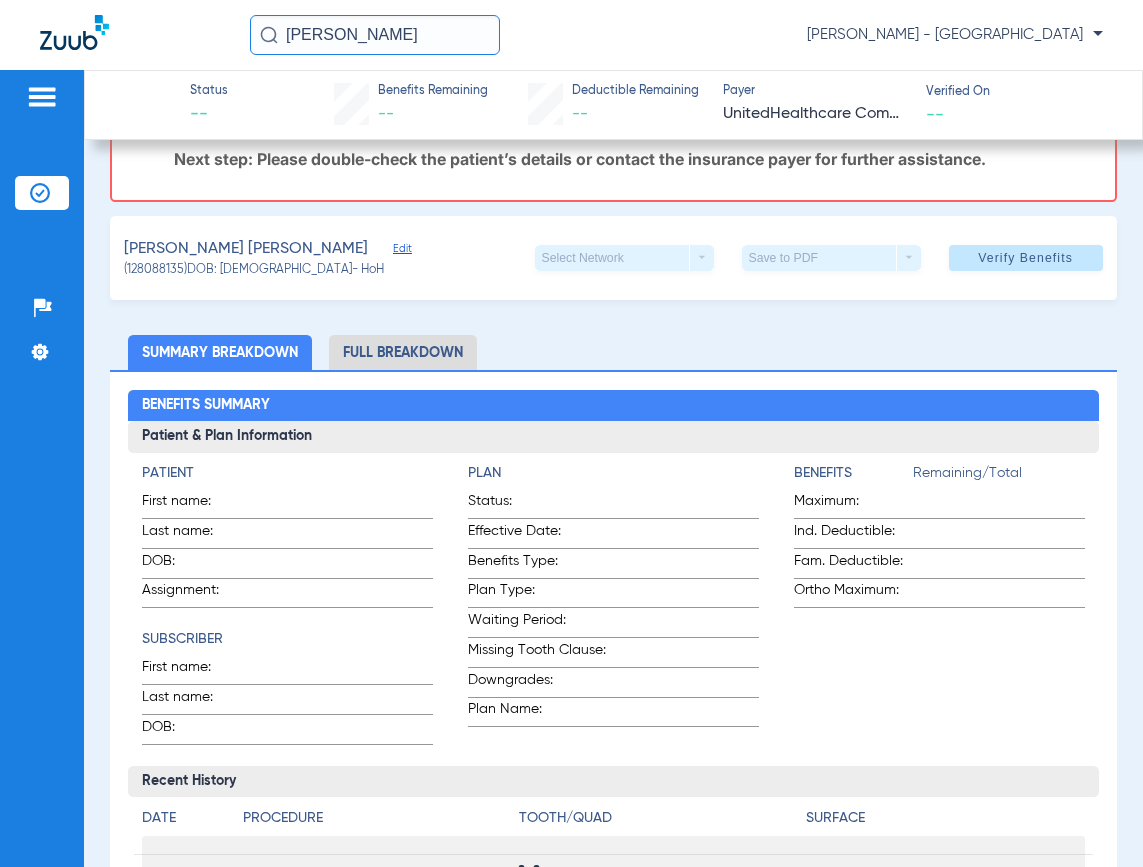 scroll, scrollTop: 0, scrollLeft: 0, axis: both 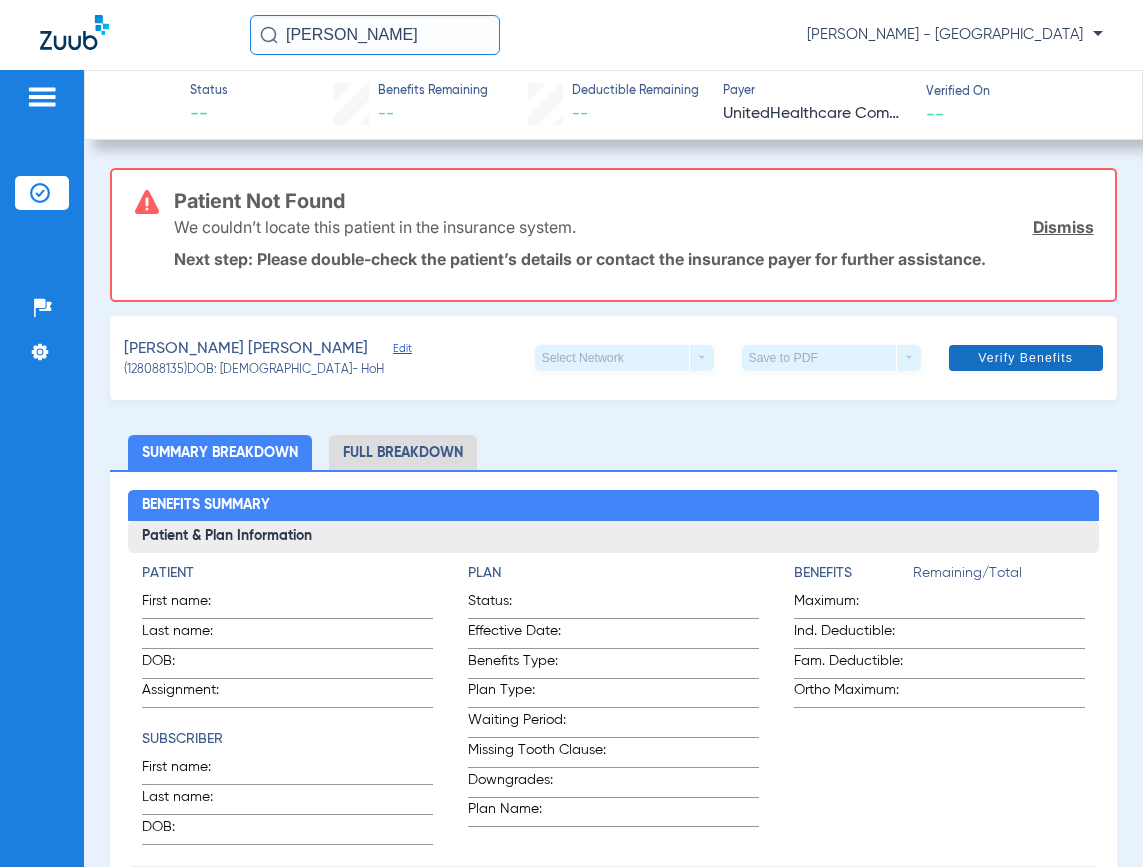 click on "Dismiss" 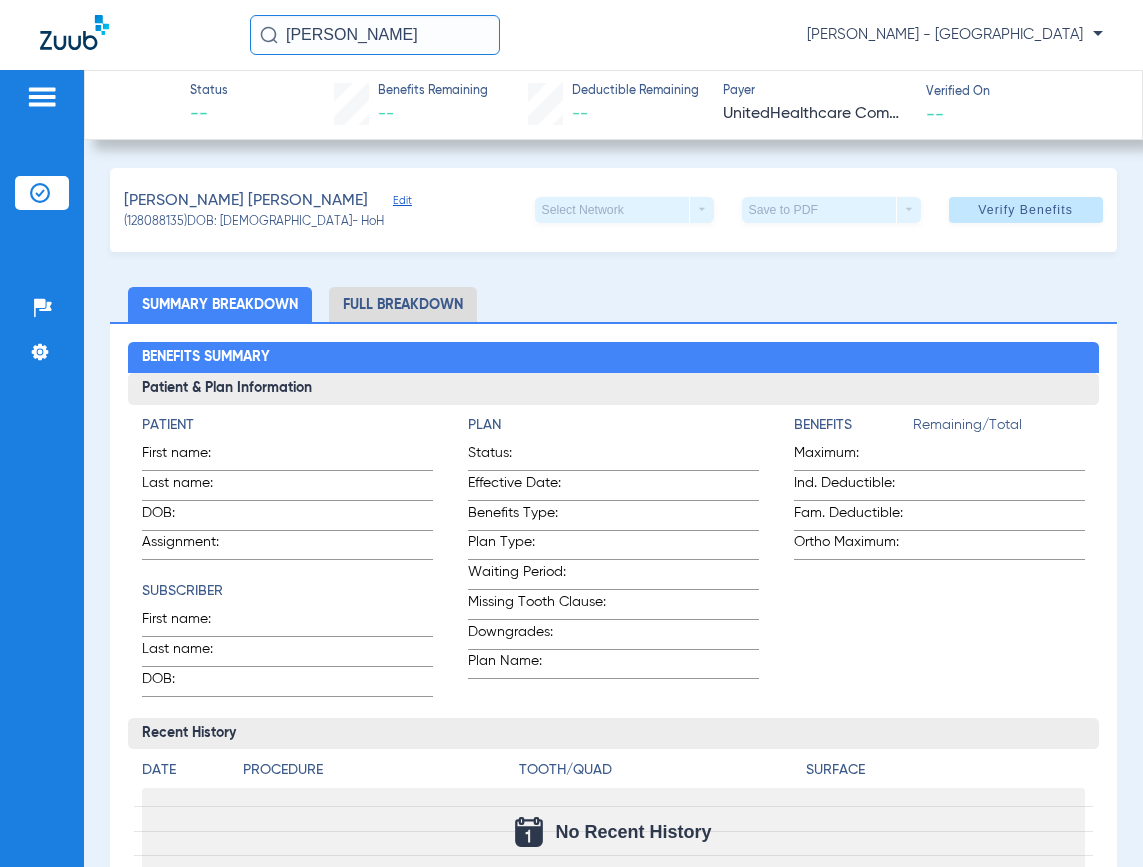 click on "Edit" 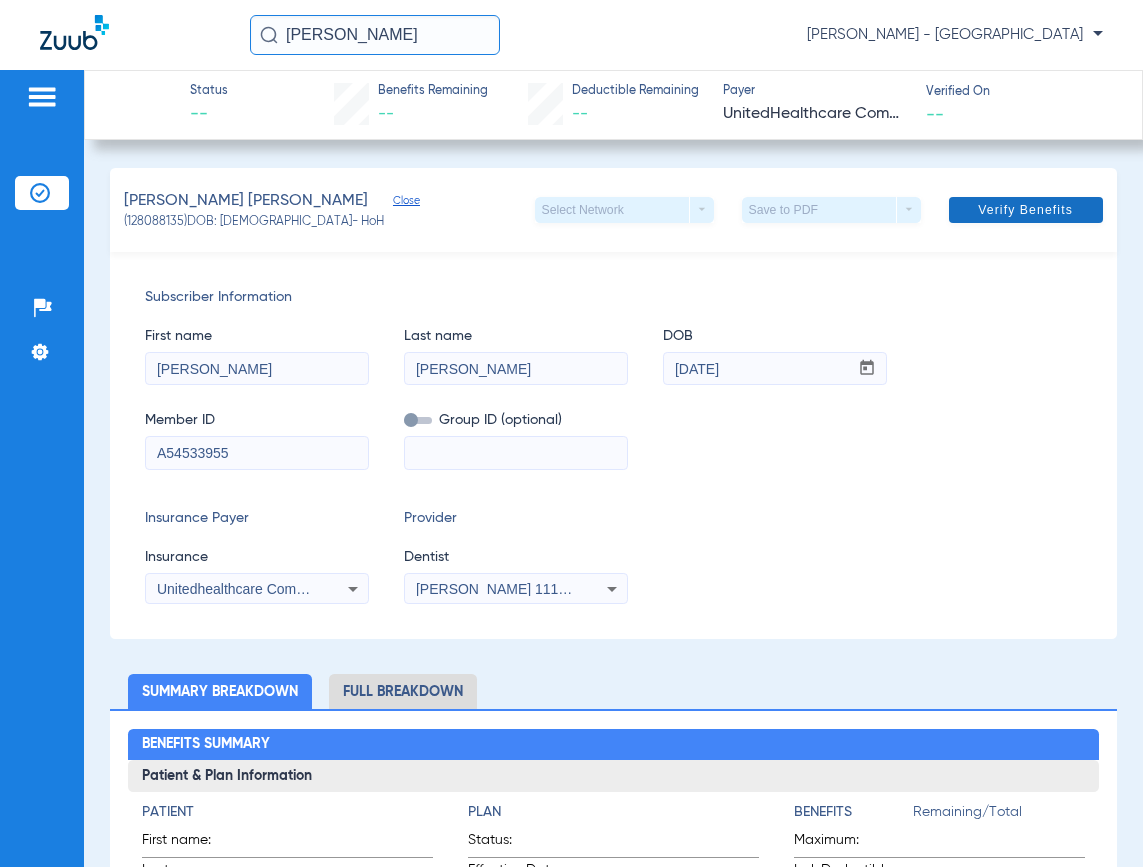 click 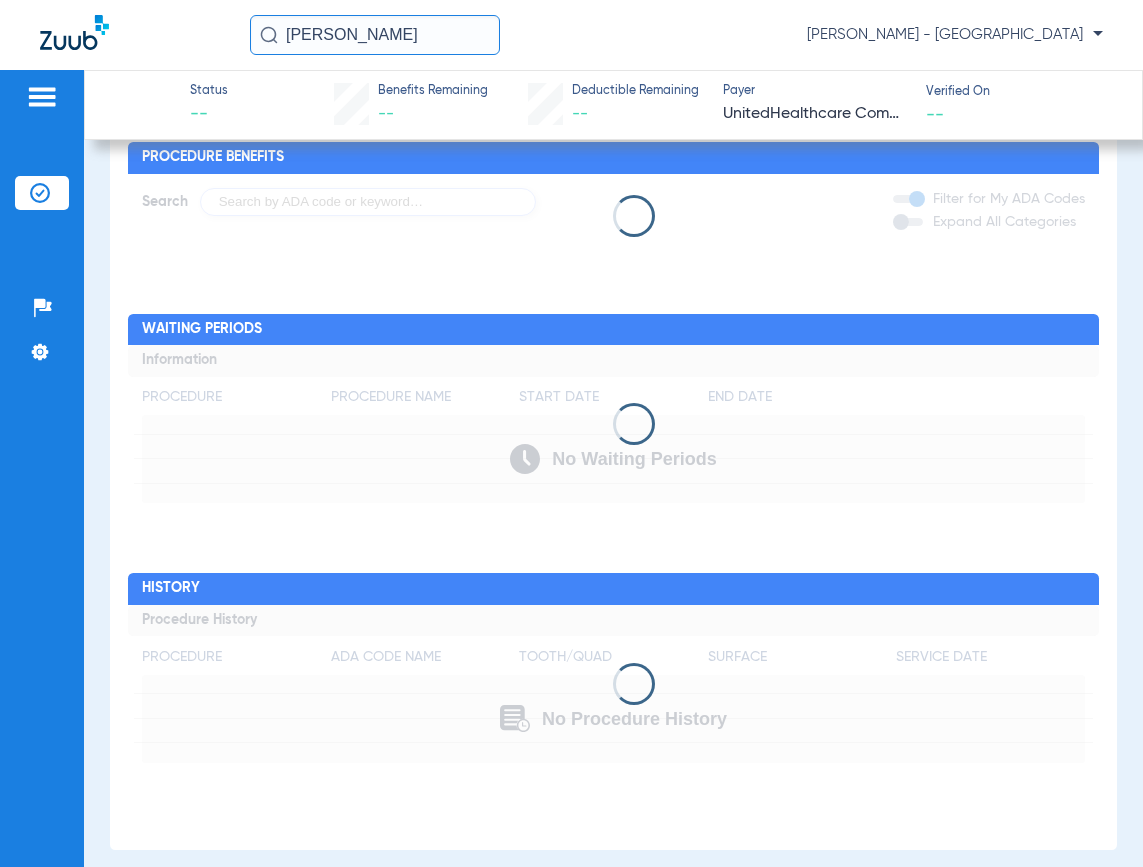 scroll, scrollTop: 1379, scrollLeft: 0, axis: vertical 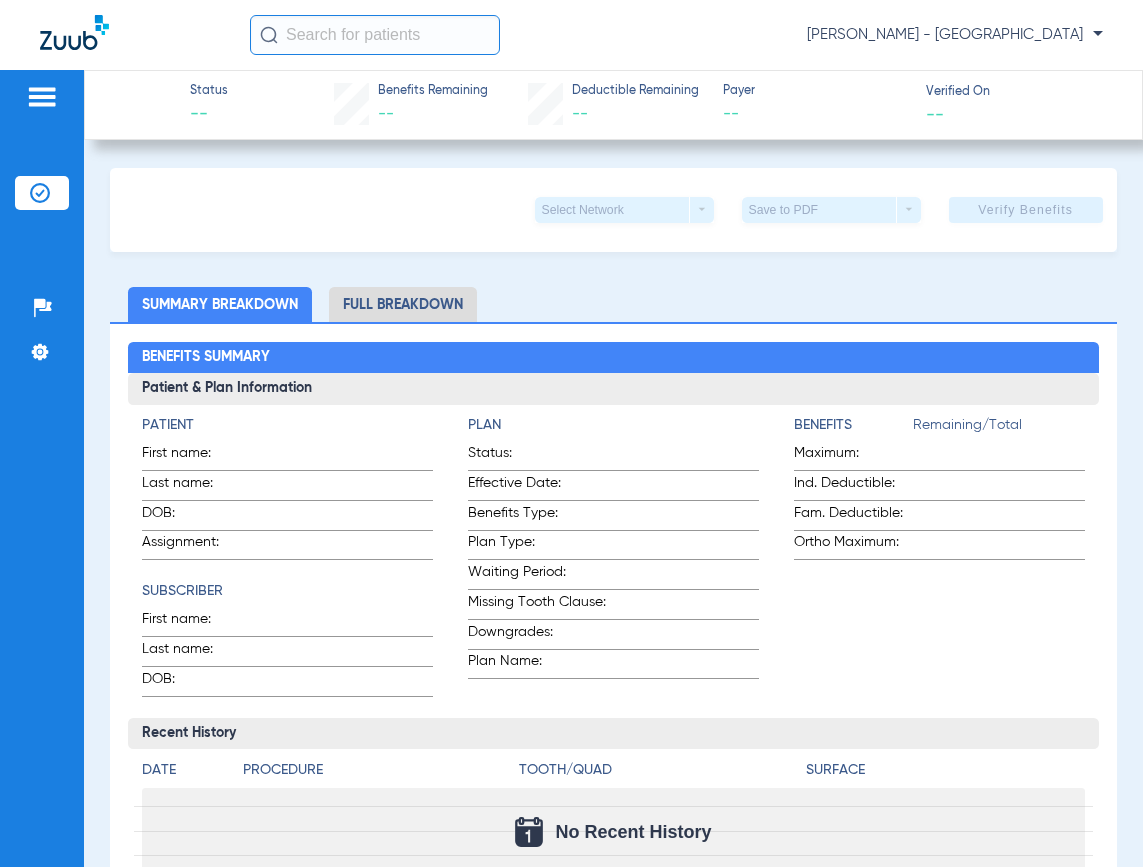click 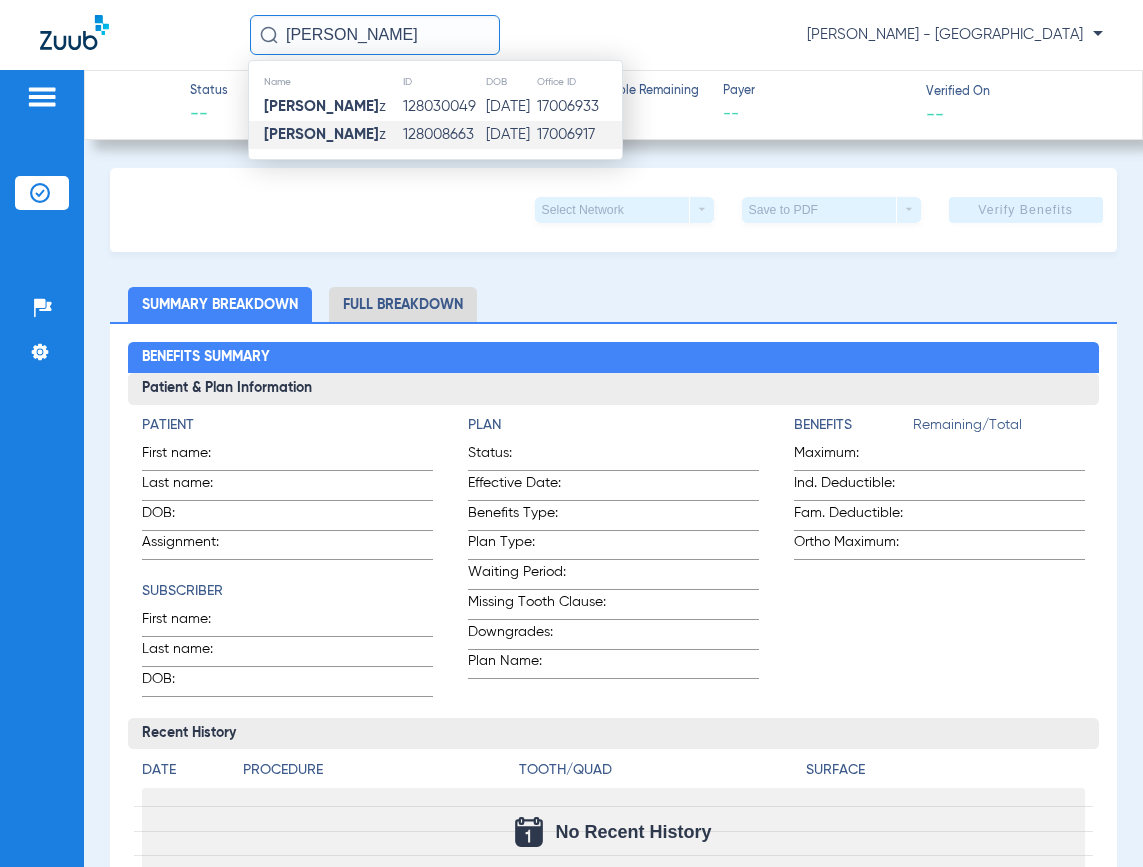 type on "JASON RAMIRE" 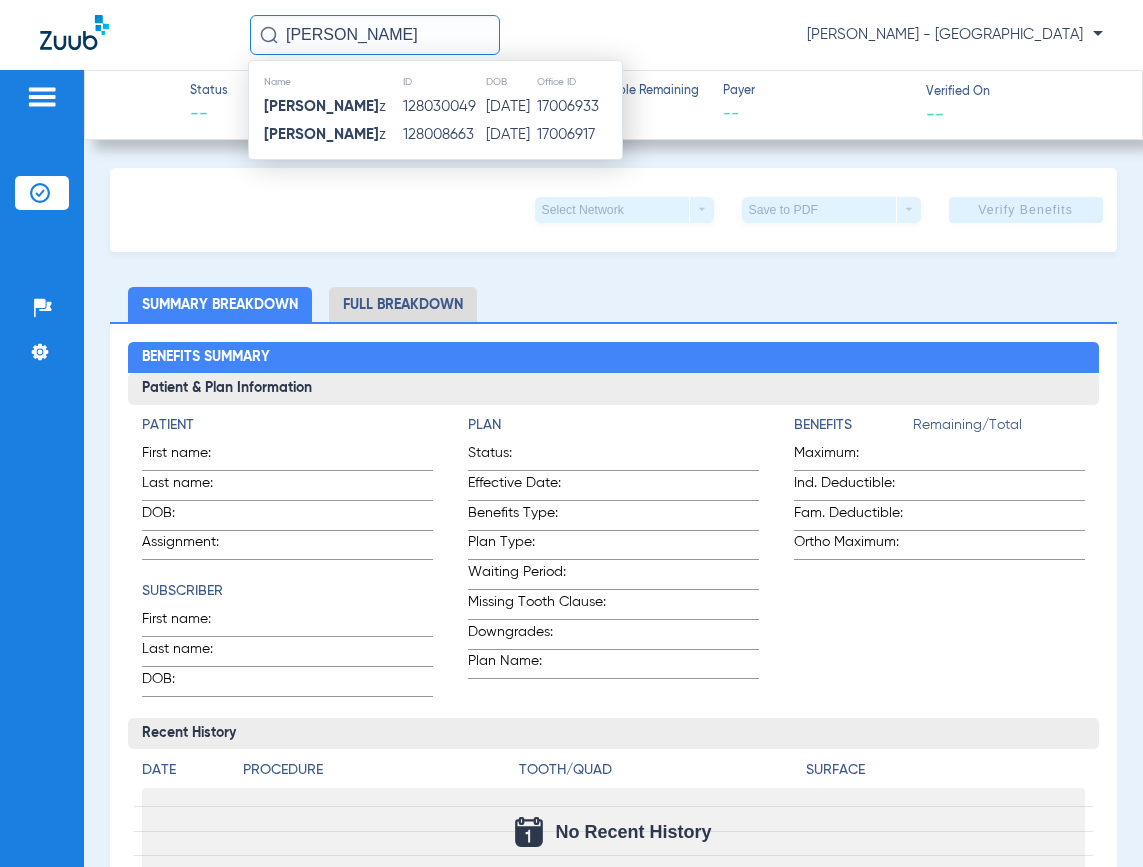 drag, startPoint x: 432, startPoint y: 138, endPoint x: 458, endPoint y: 54, distance: 87.93179 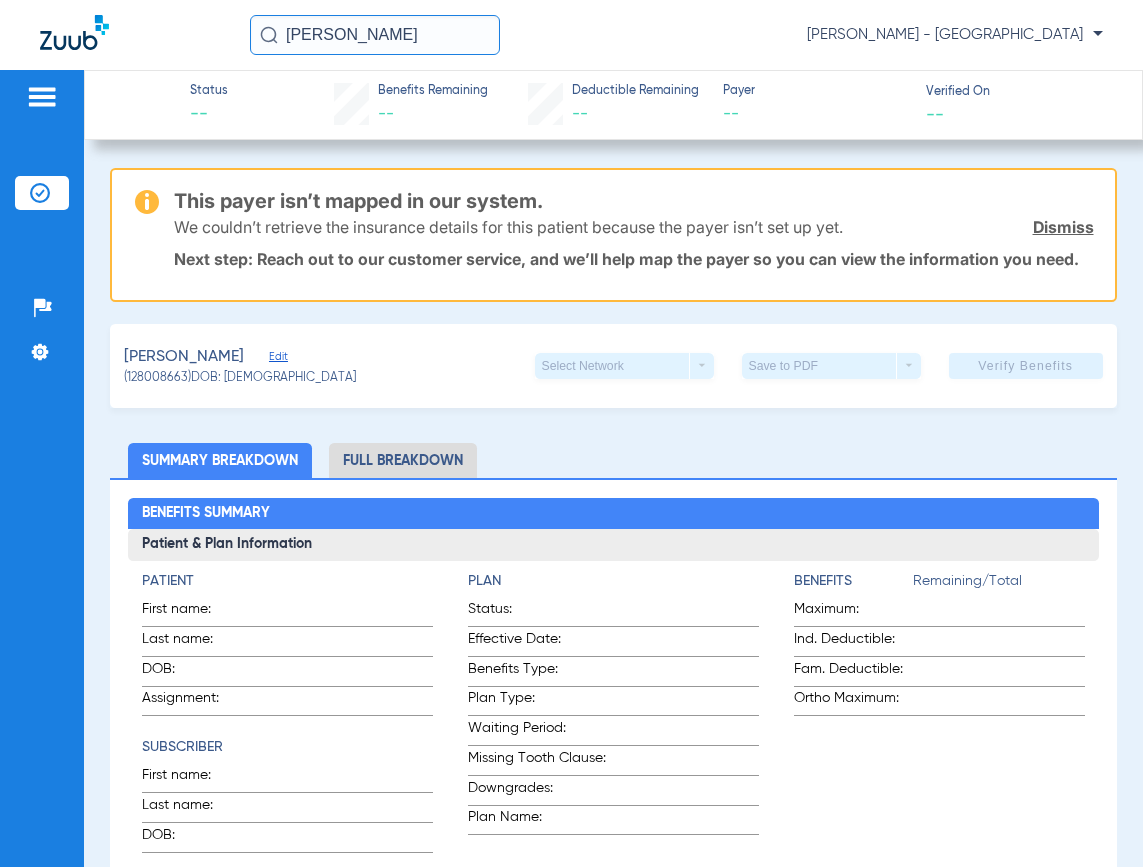 drag, startPoint x: 440, startPoint y: 44, endPoint x: -264, endPoint y: -76, distance: 714.15405 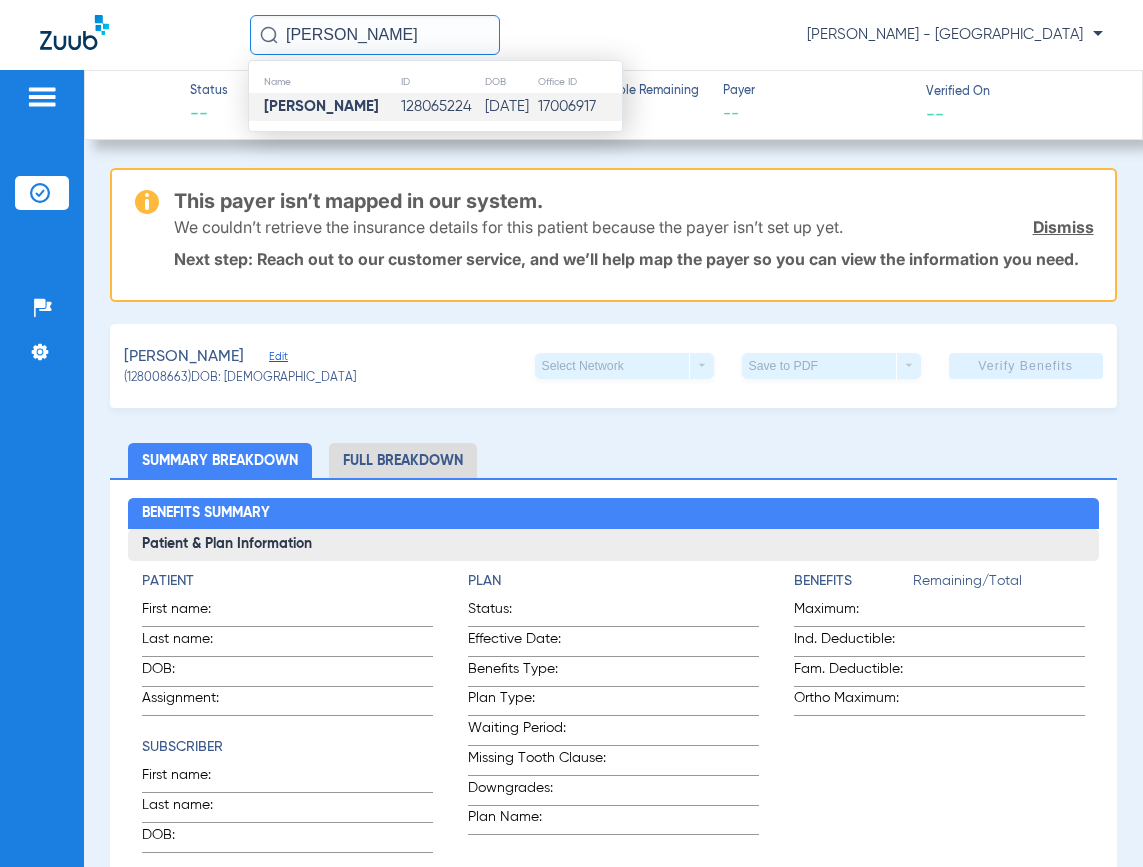 type on "LOURDES DE LEON" 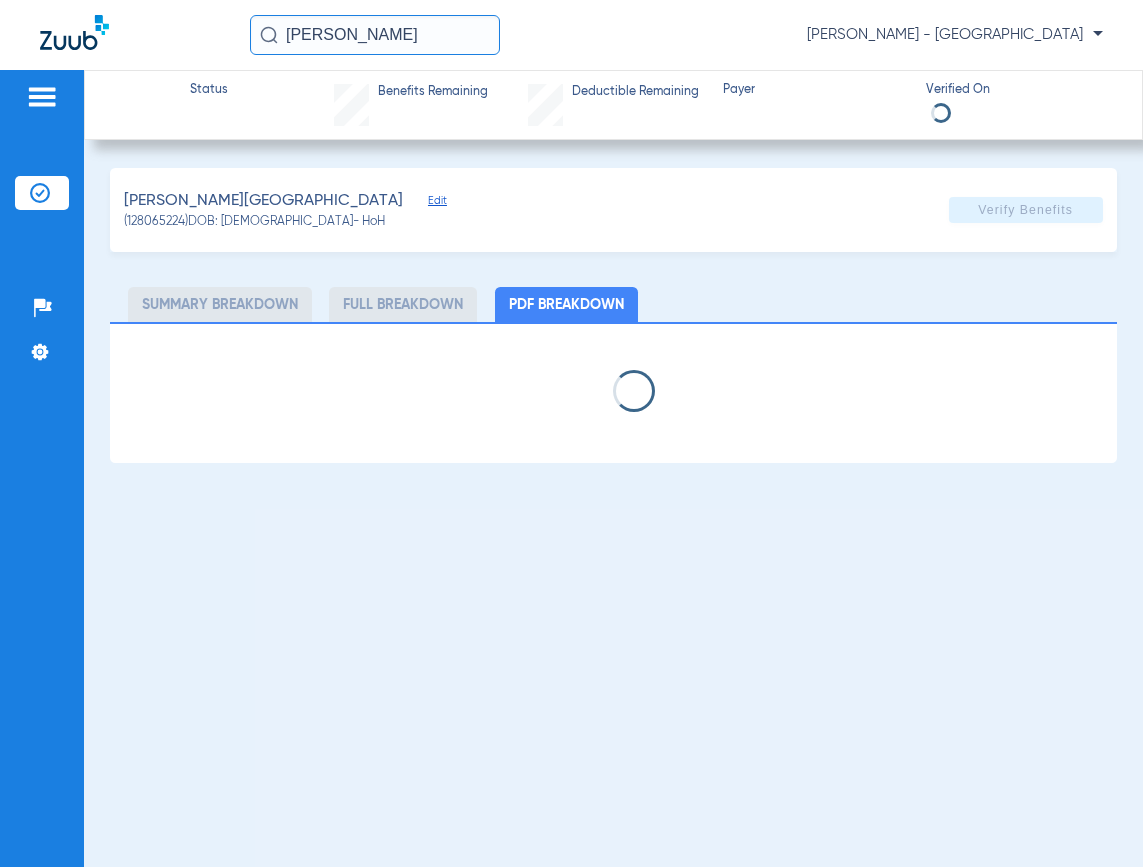 select on "page-width" 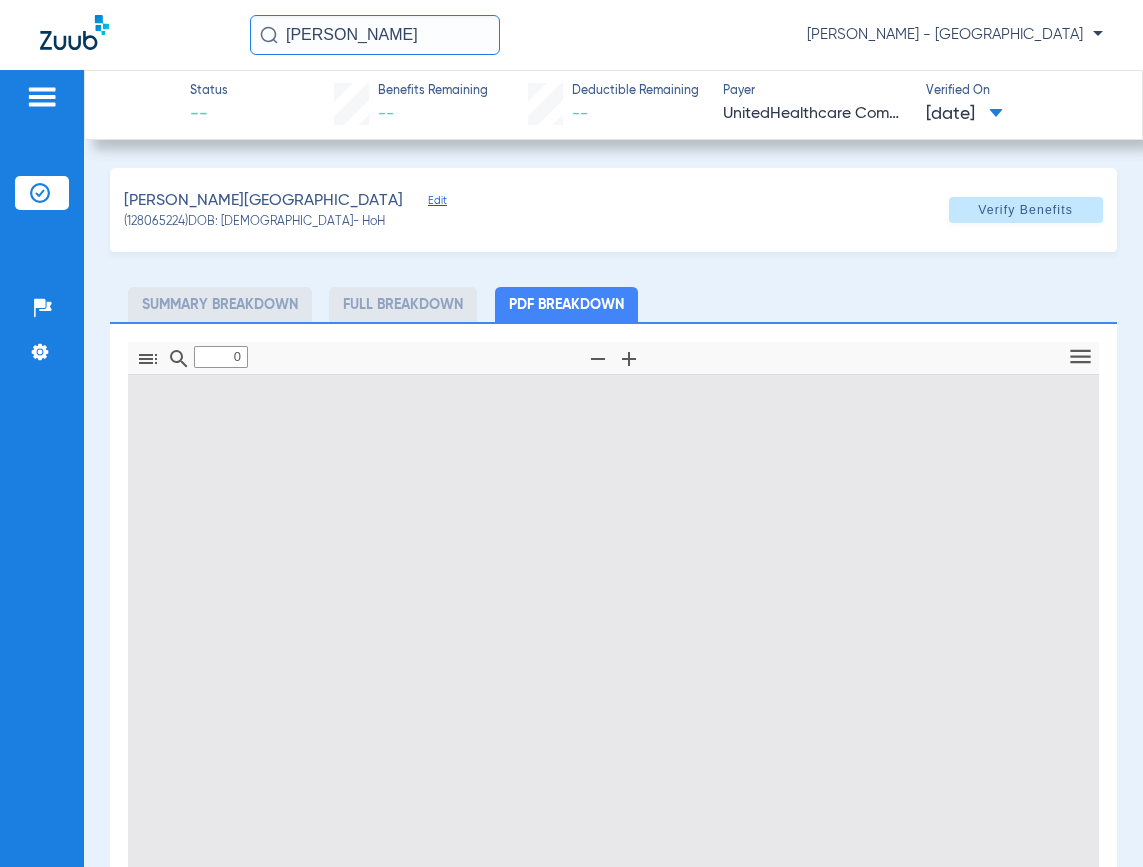 type on "1" 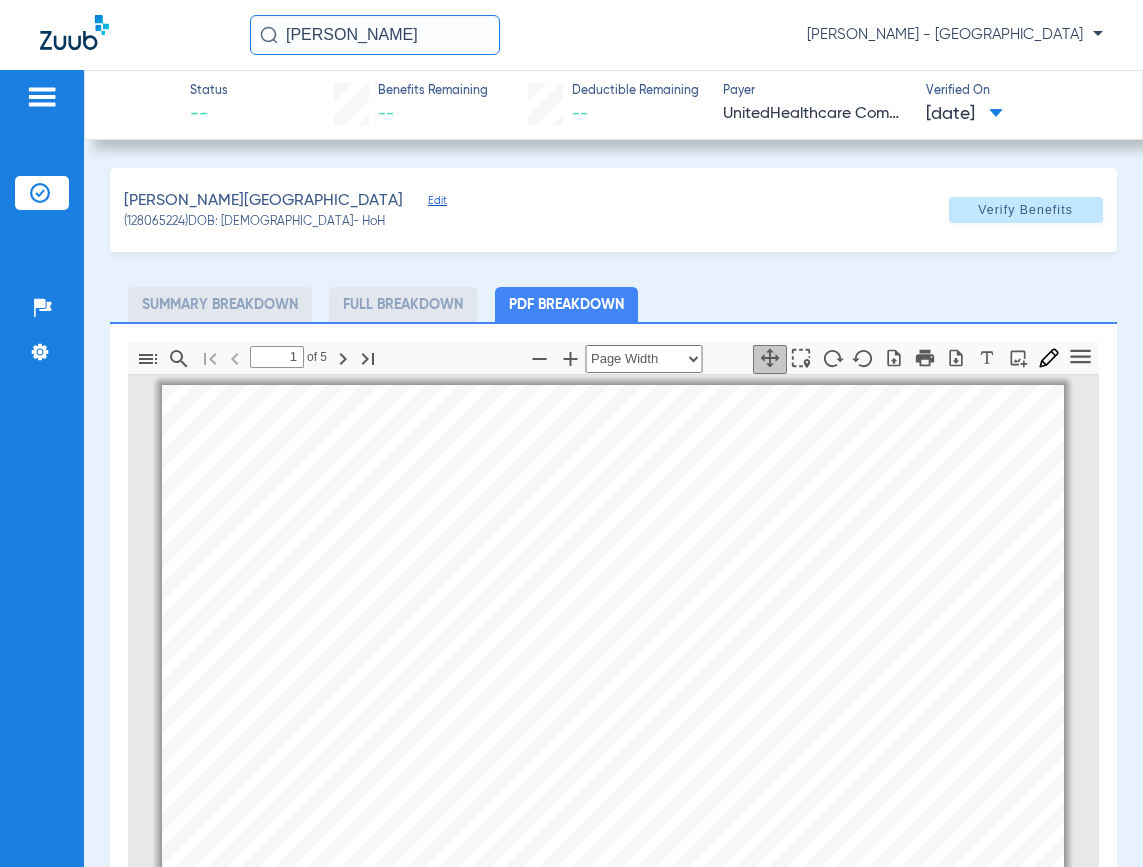 scroll, scrollTop: 10, scrollLeft: 0, axis: vertical 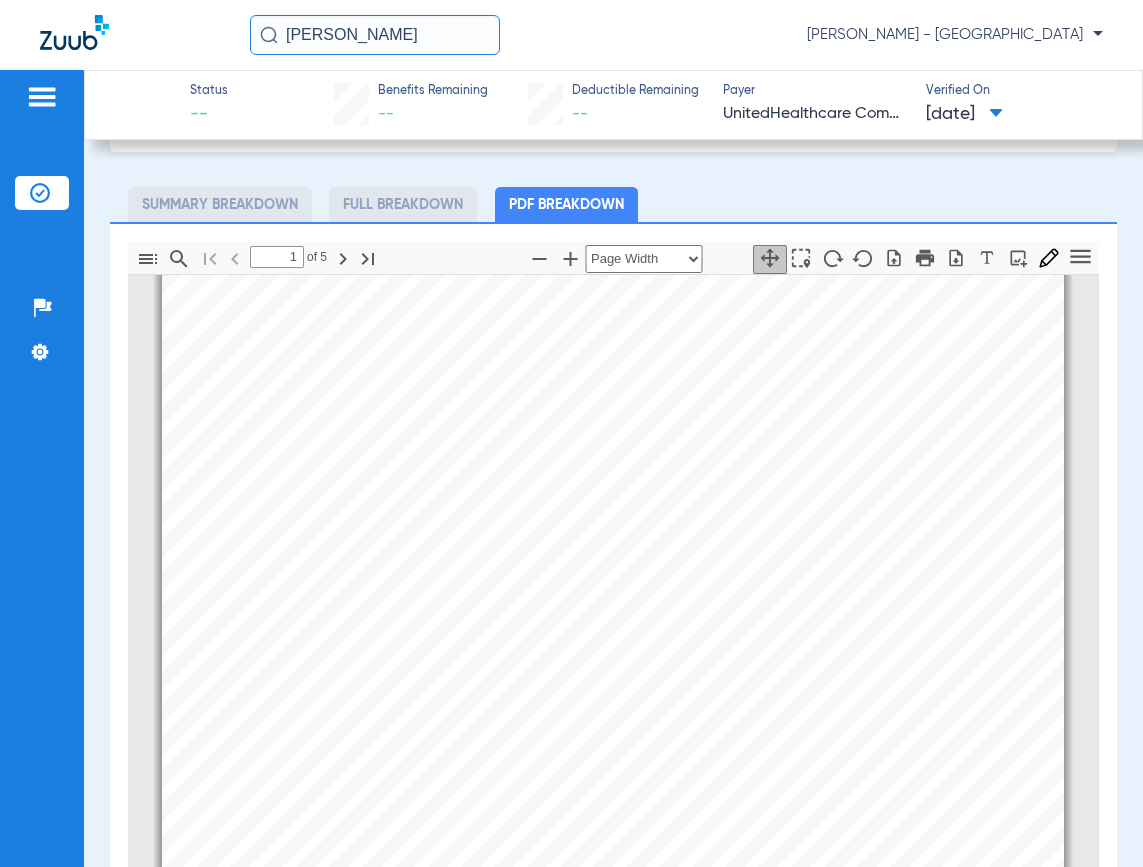drag, startPoint x: 458, startPoint y: 40, endPoint x: -398, endPoint y: -117, distance: 870.2787 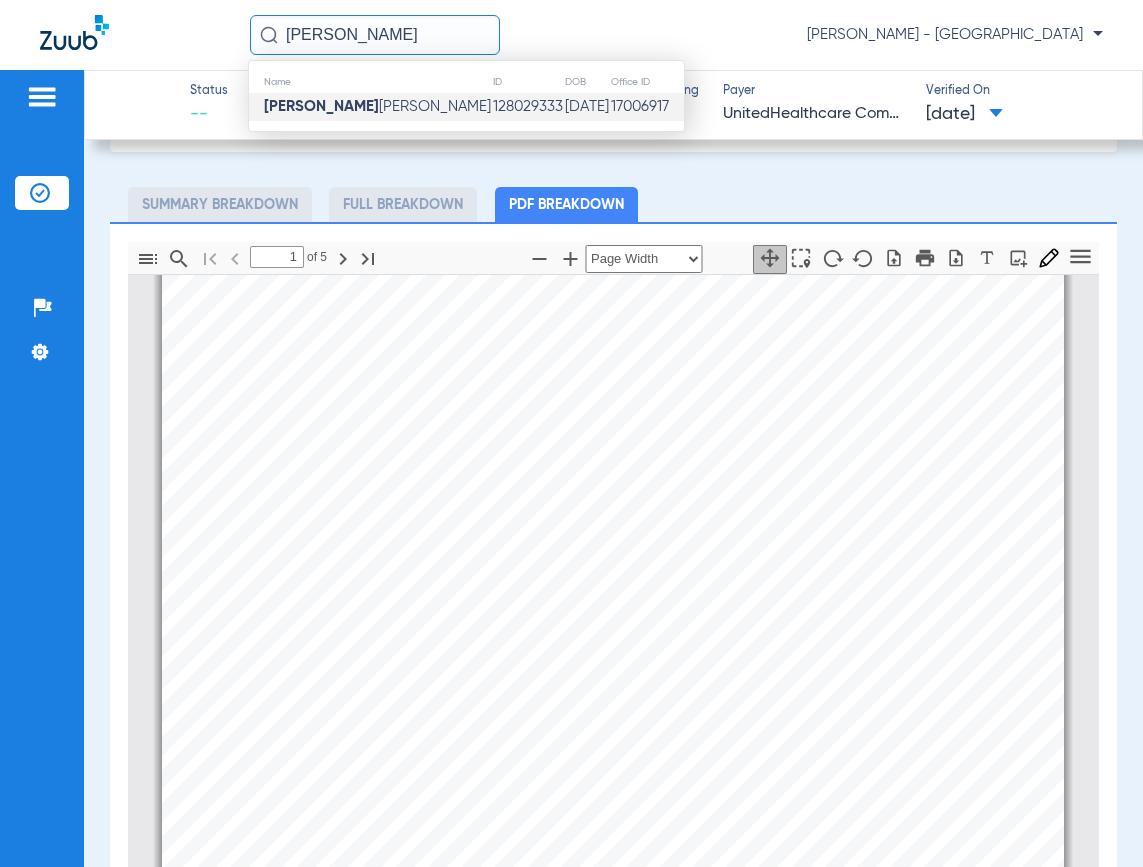 type on "ROYCE AARON" 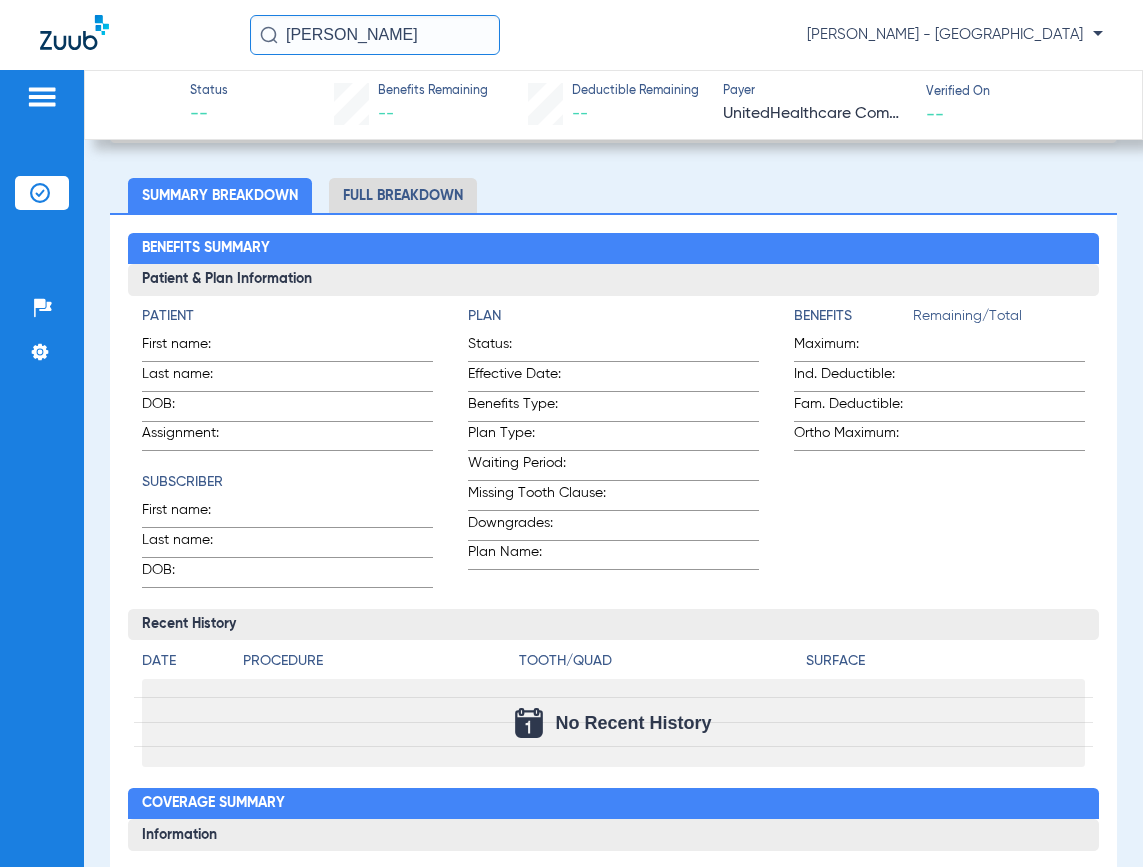 scroll, scrollTop: 248, scrollLeft: 0, axis: vertical 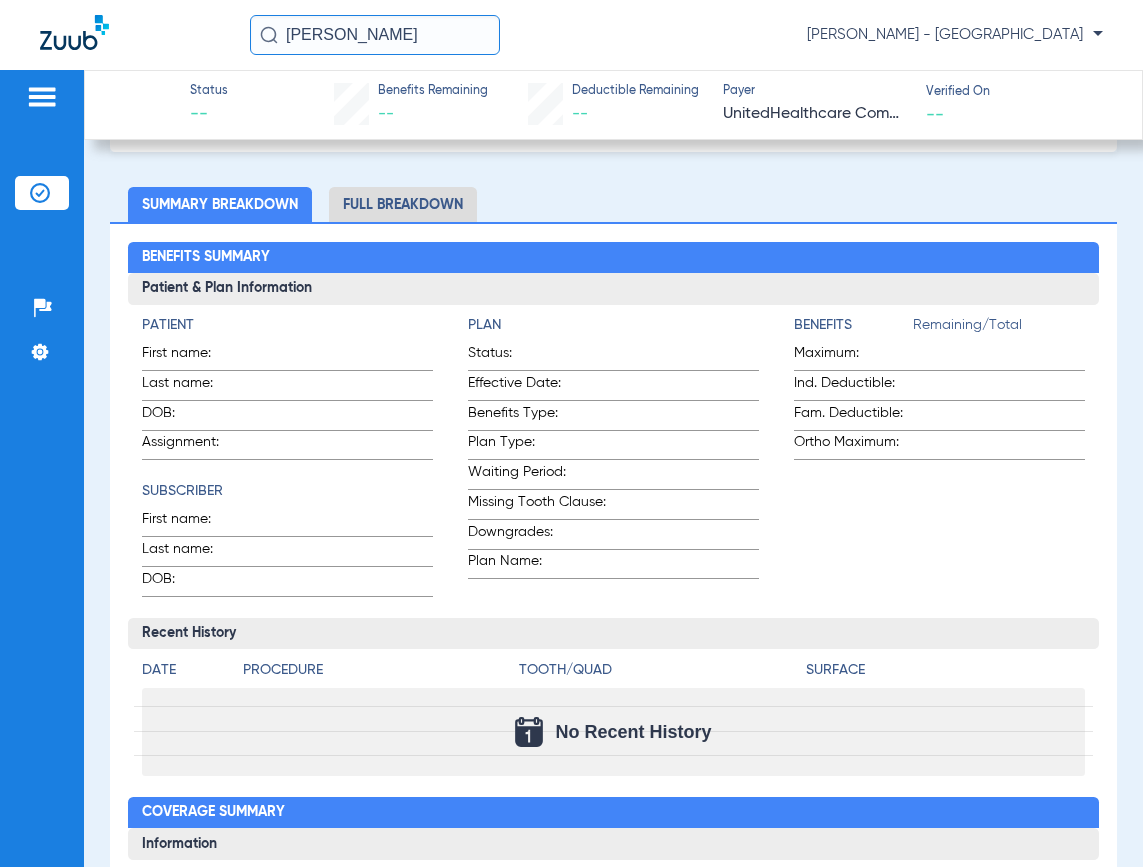 click on "ROYCE AARON  Anna Stahlkopf - South Tucson" 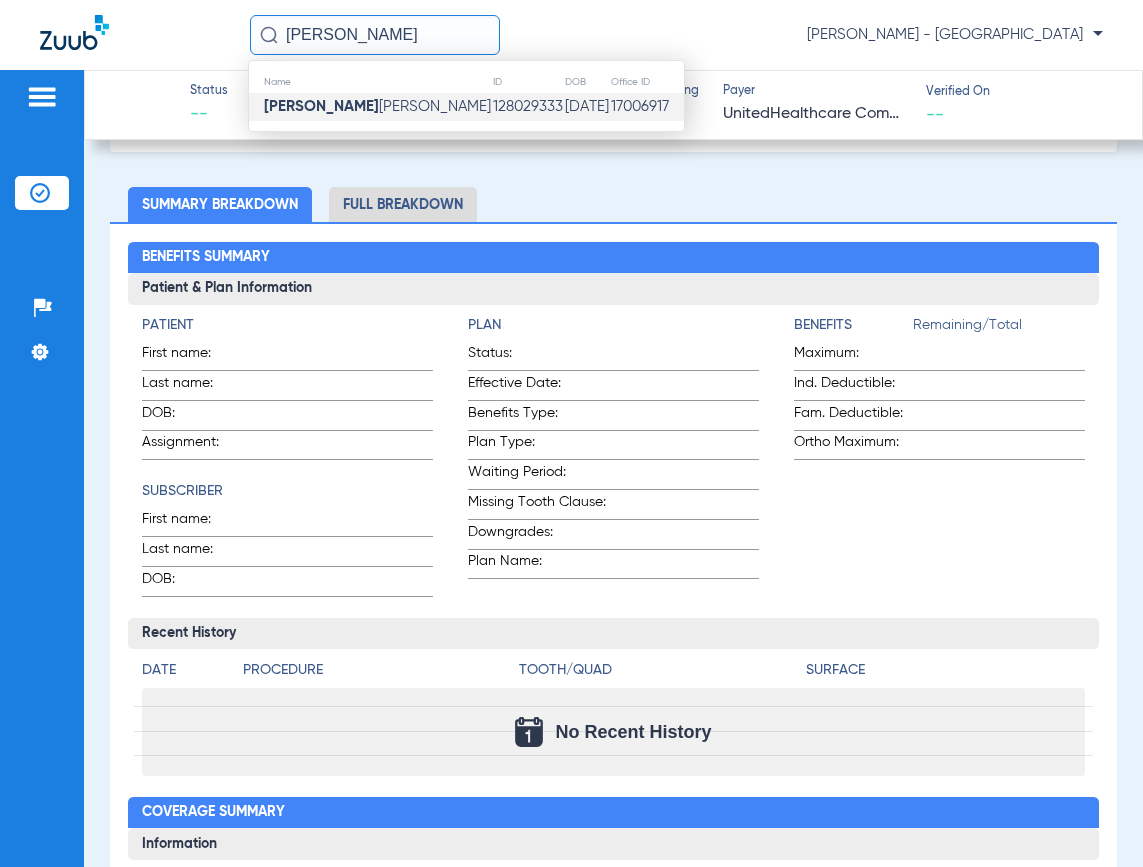 click on "Royce Aaron  Amaya" 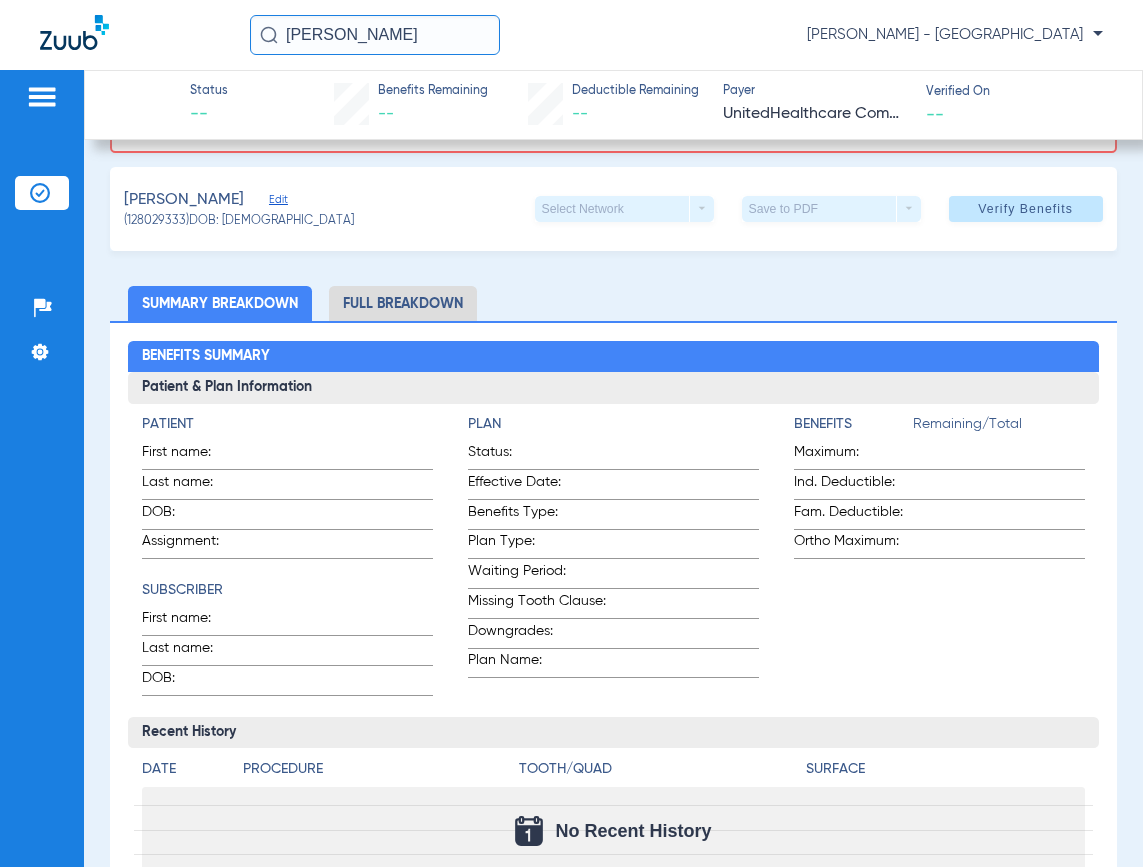 scroll, scrollTop: 0, scrollLeft: 0, axis: both 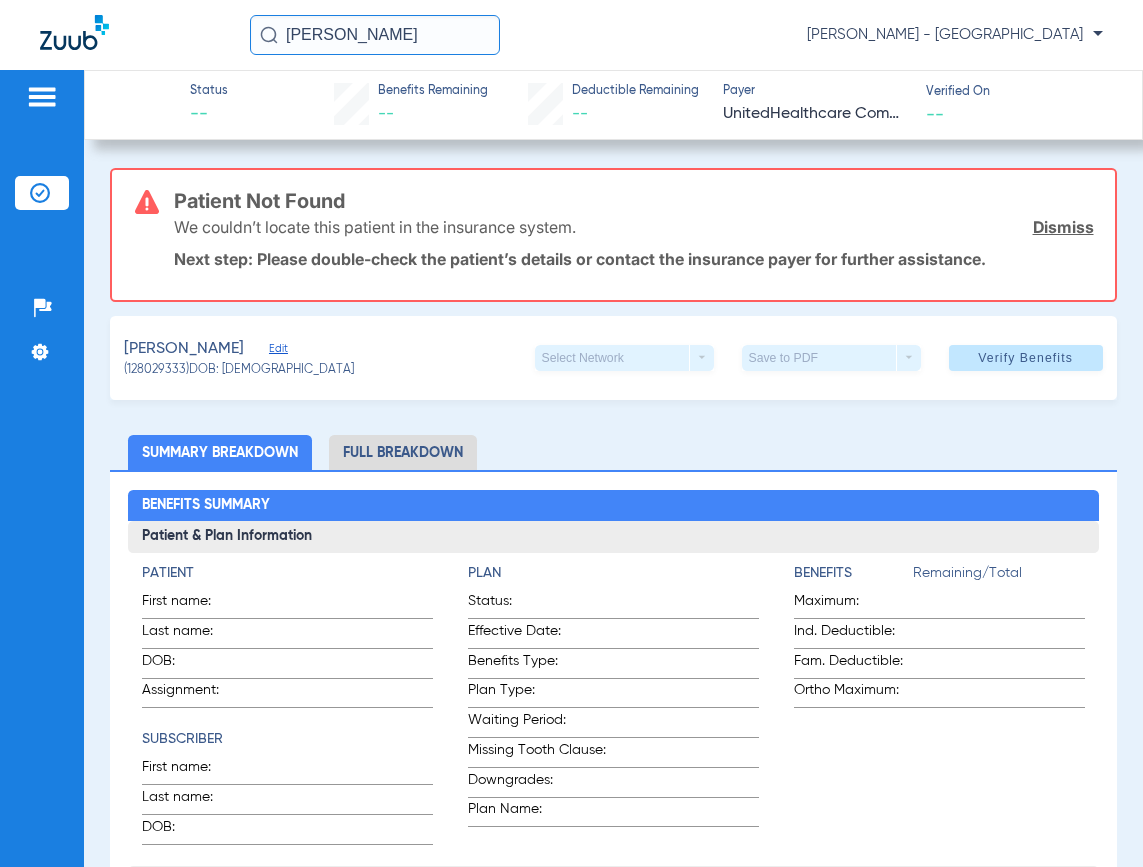 drag, startPoint x: 455, startPoint y: 50, endPoint x: 37, endPoint y: 45, distance: 418.0299 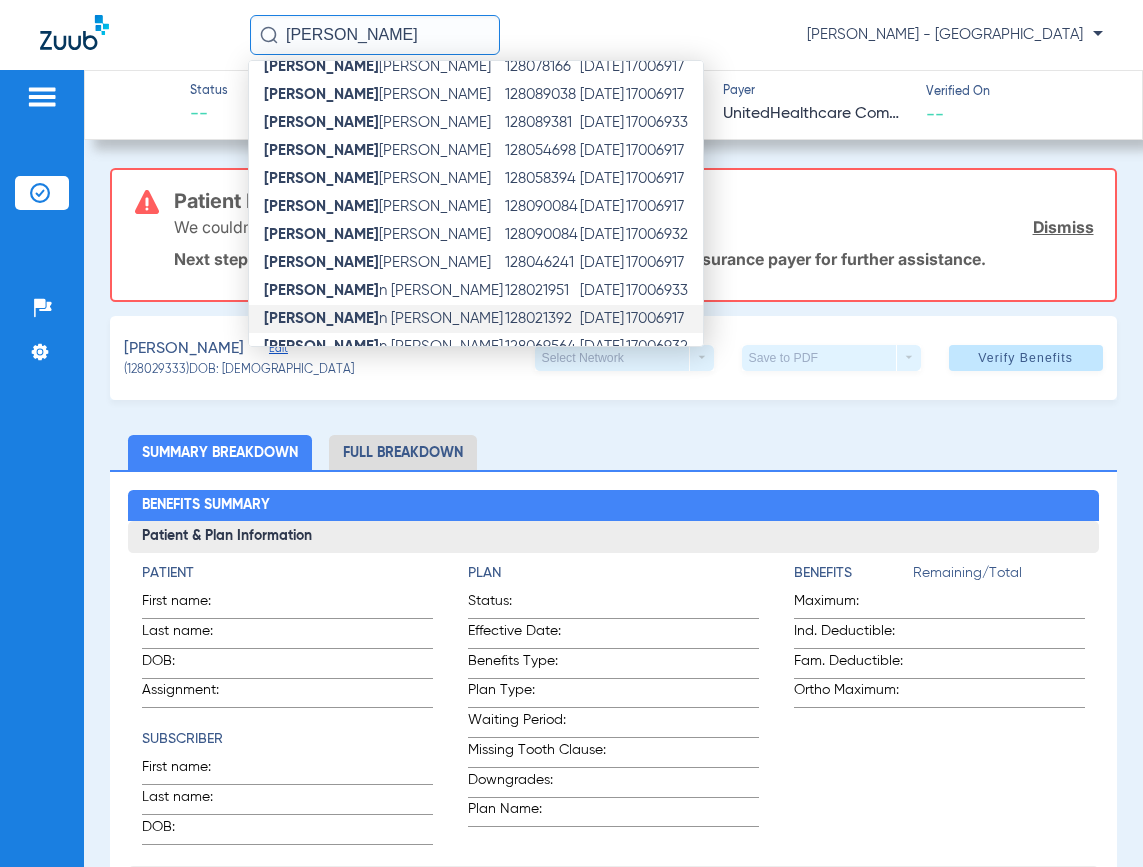 scroll, scrollTop: 100, scrollLeft: 0, axis: vertical 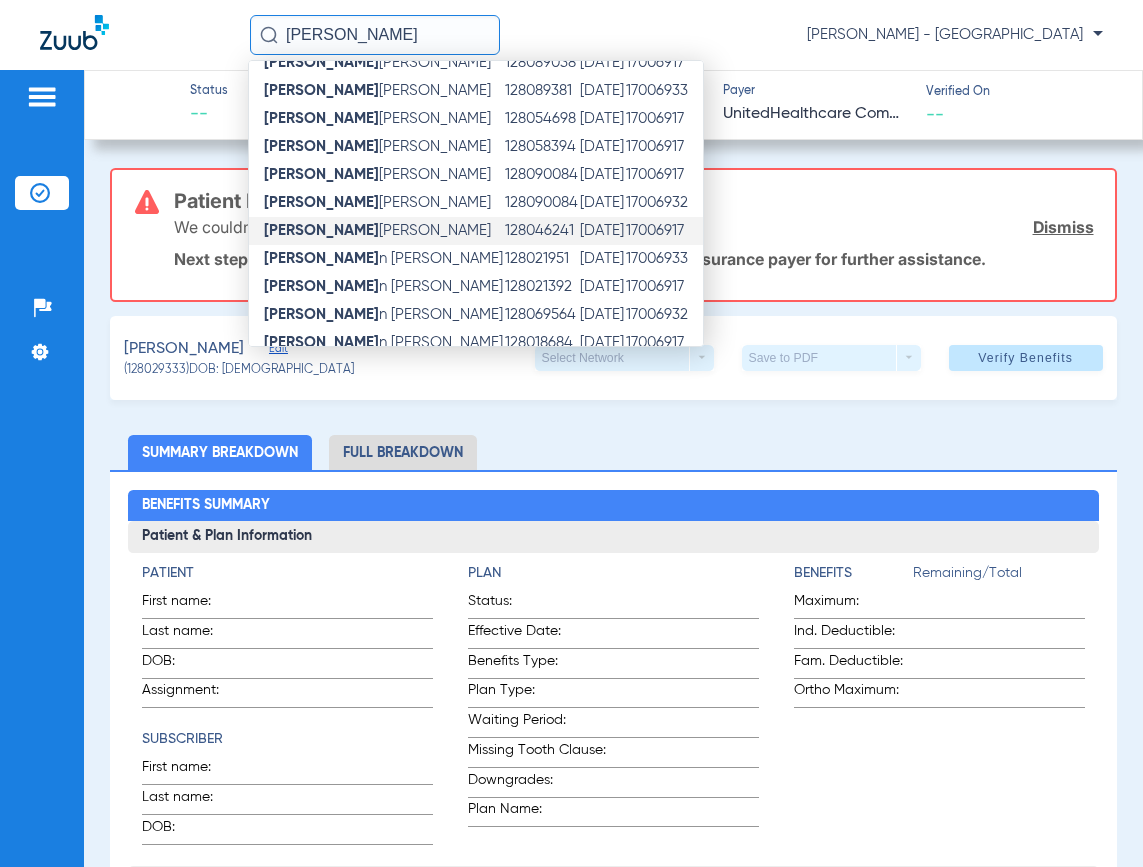 click on "Kaitlyn  Witkowski" 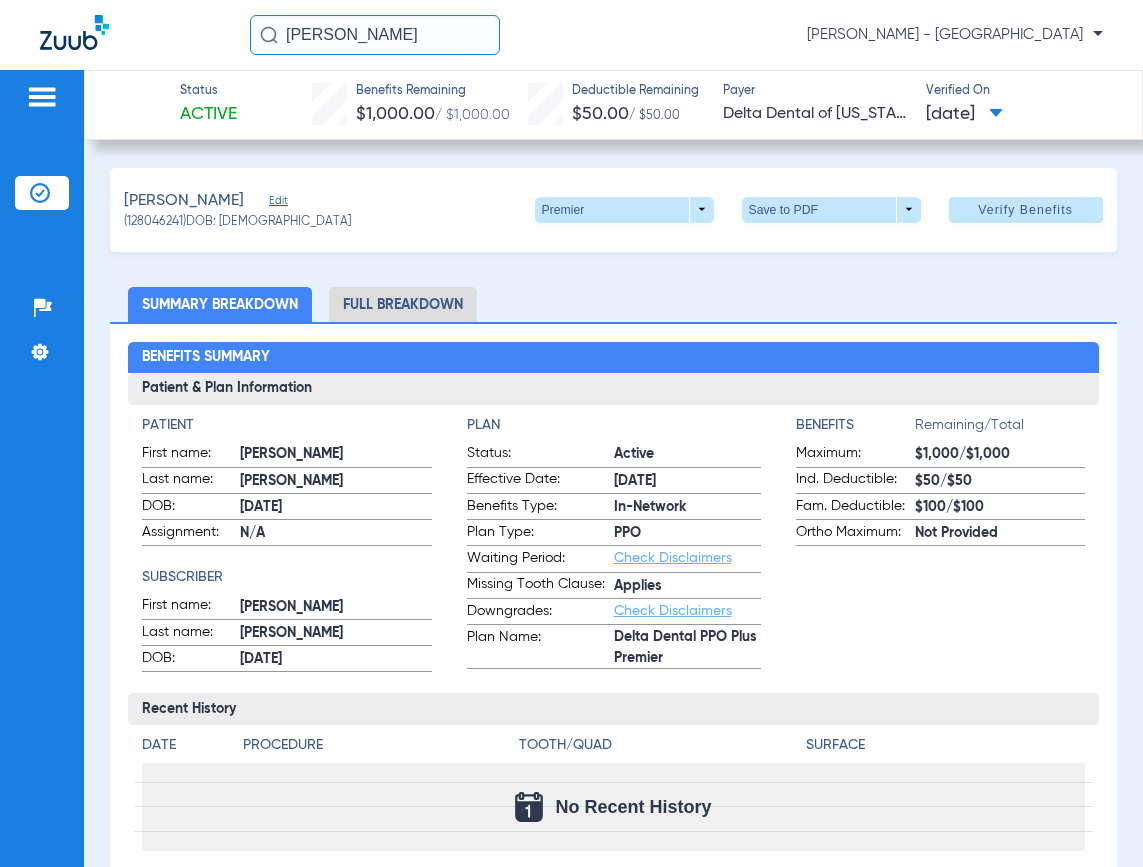 drag, startPoint x: 371, startPoint y: 48, endPoint x: -178, endPoint y: -7, distance: 551.7481 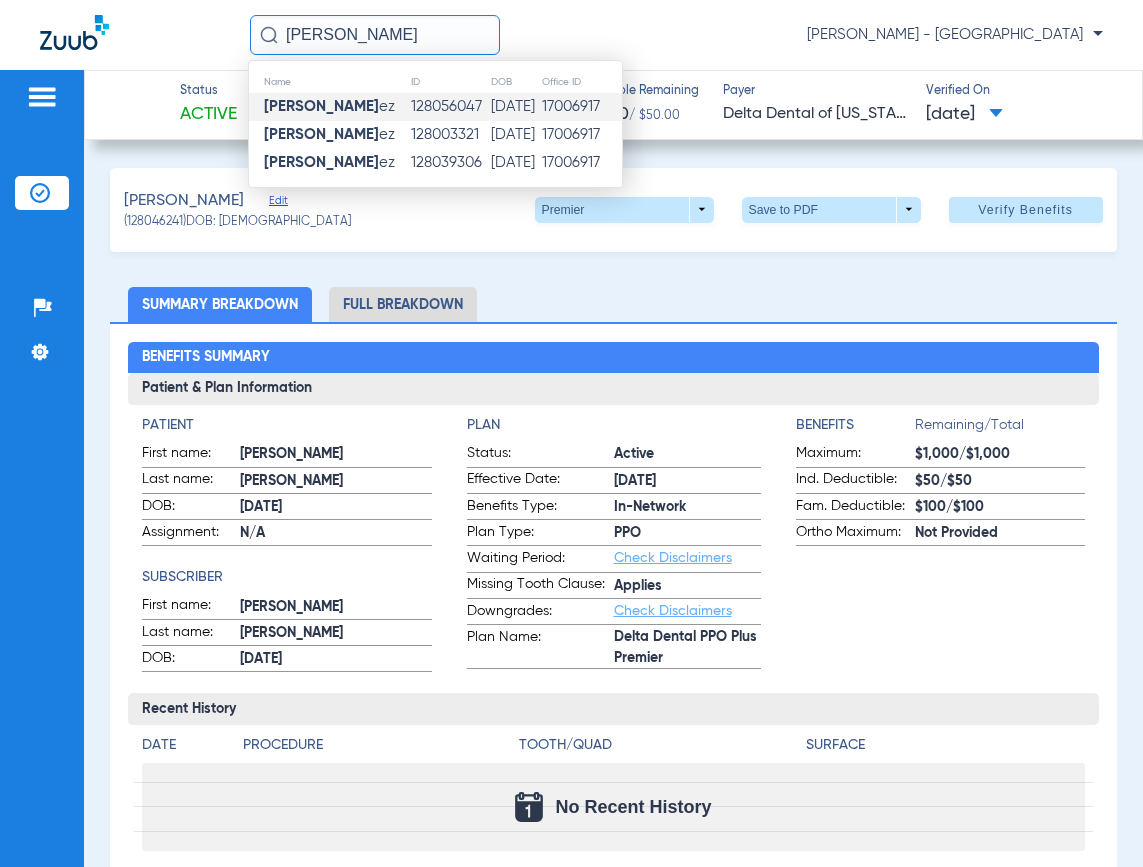 type on "SANDRA LOP" 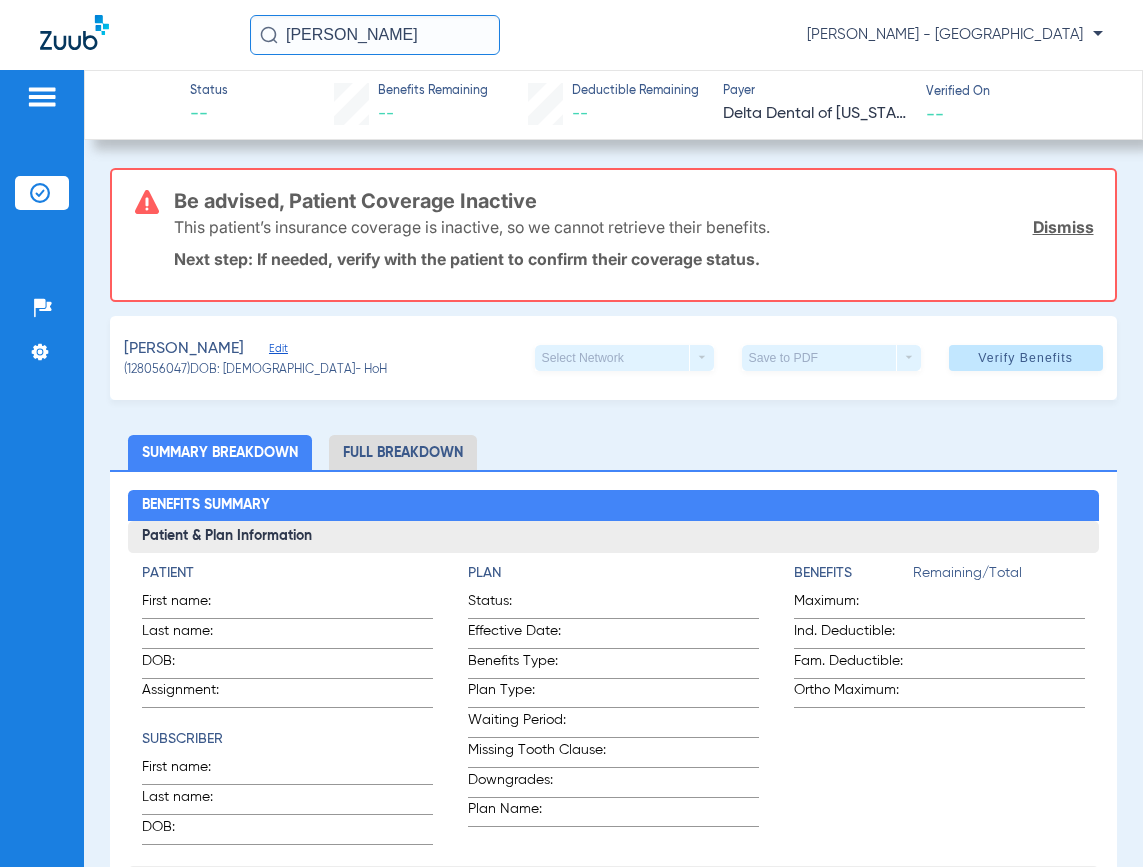 drag, startPoint x: 411, startPoint y: 52, endPoint x: 141, endPoint y: 59, distance: 270.09073 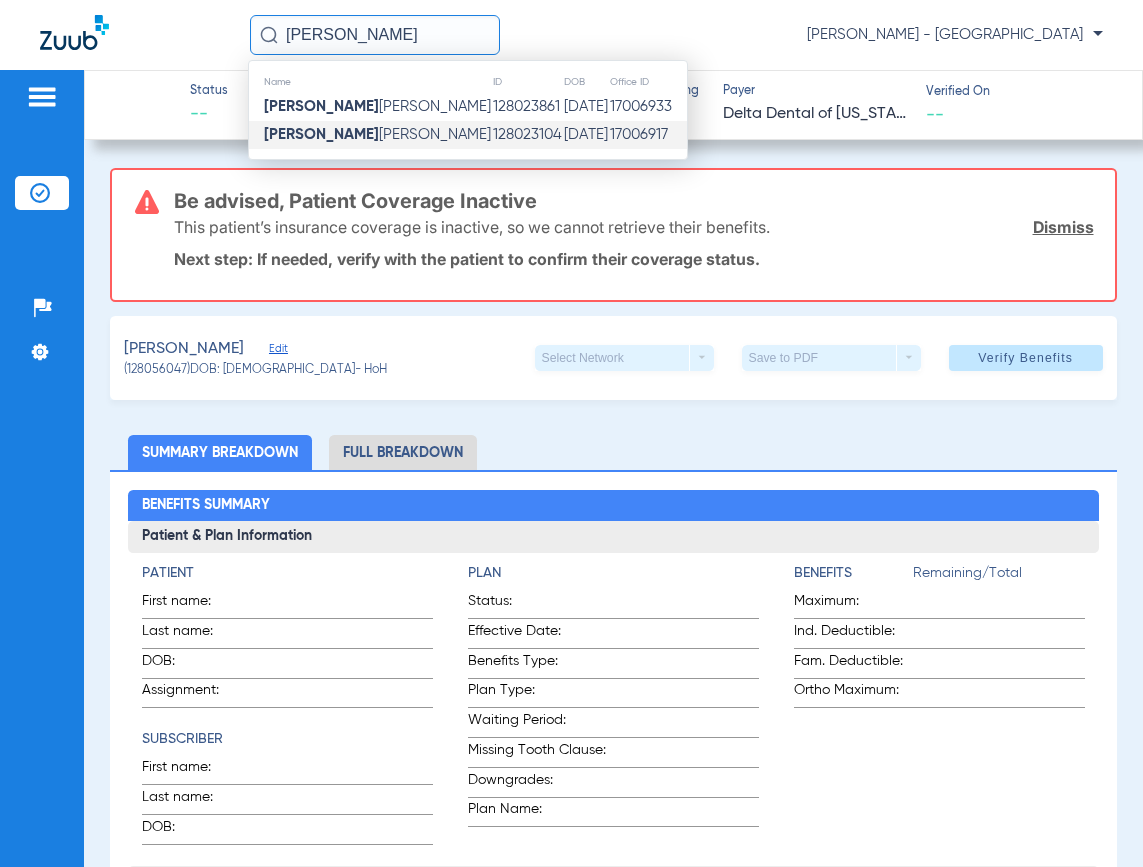 type on "APOLONIA" 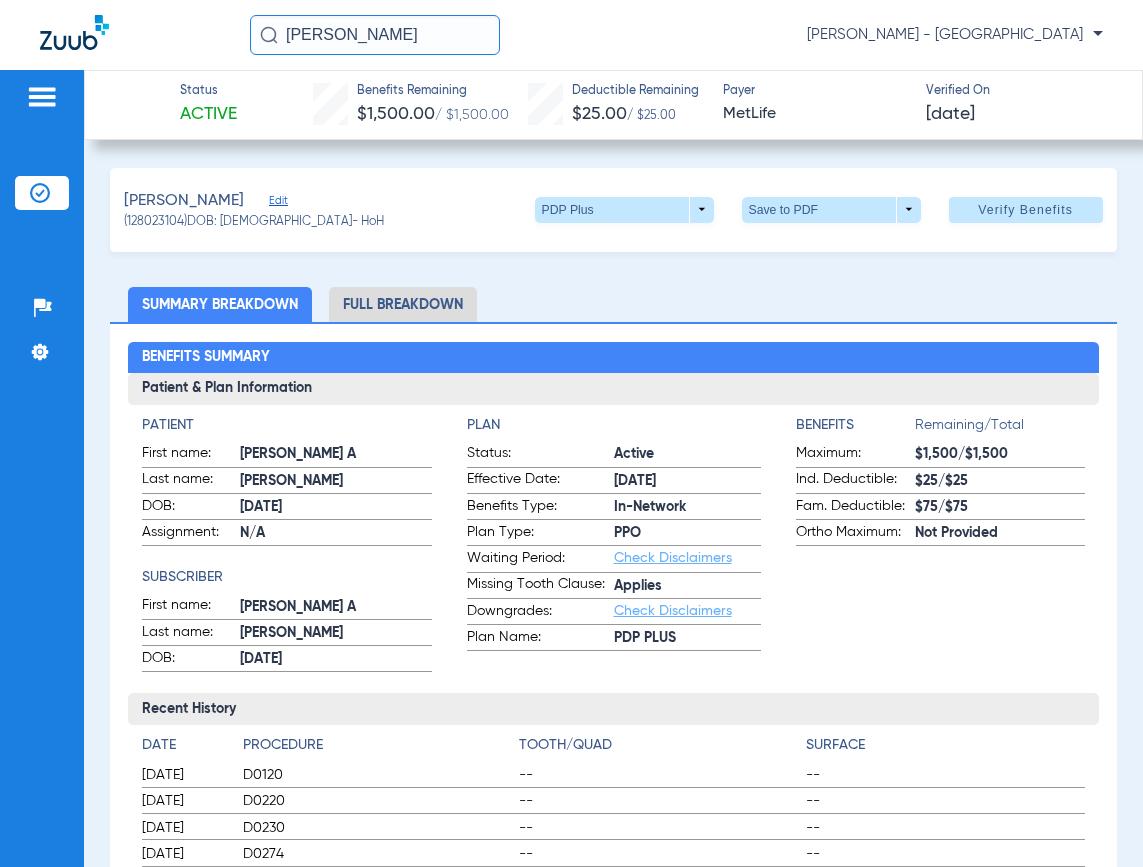 drag, startPoint x: 402, startPoint y: 52, endPoint x: 172, endPoint y: 56, distance: 230.03477 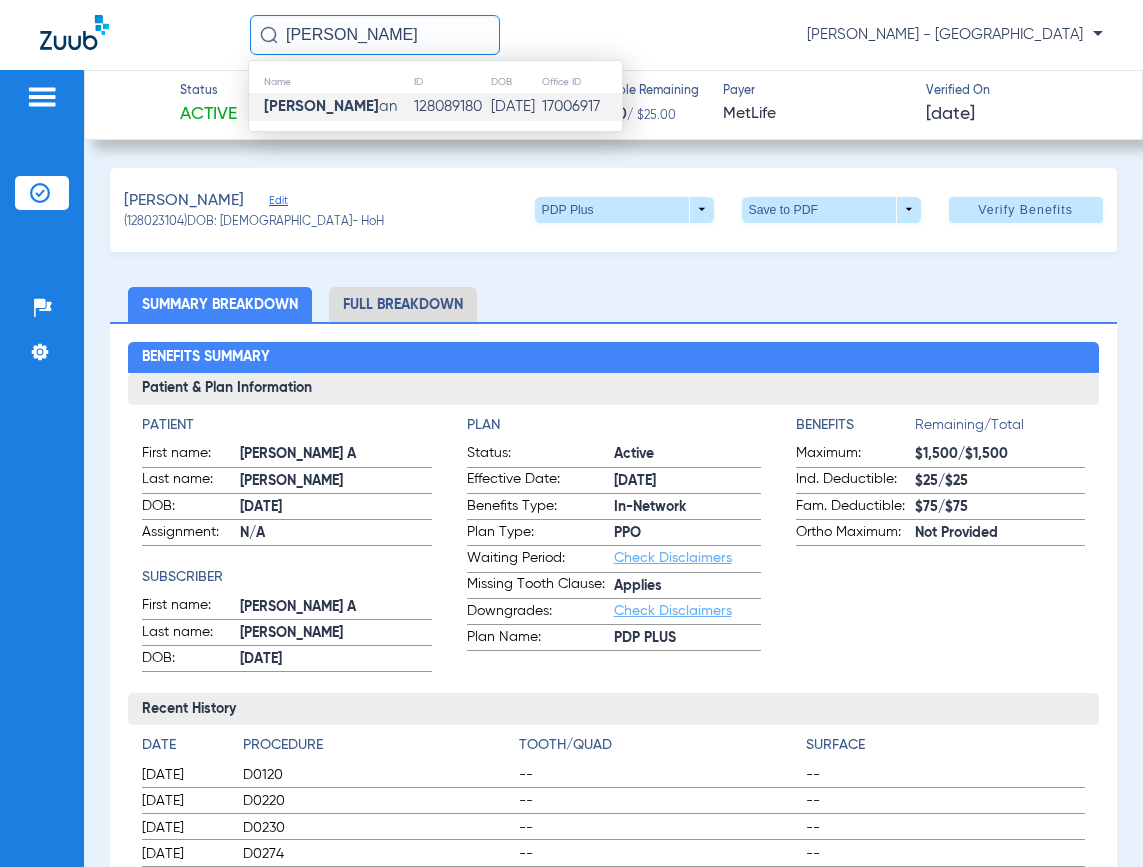 type on "MONICA LUJ" 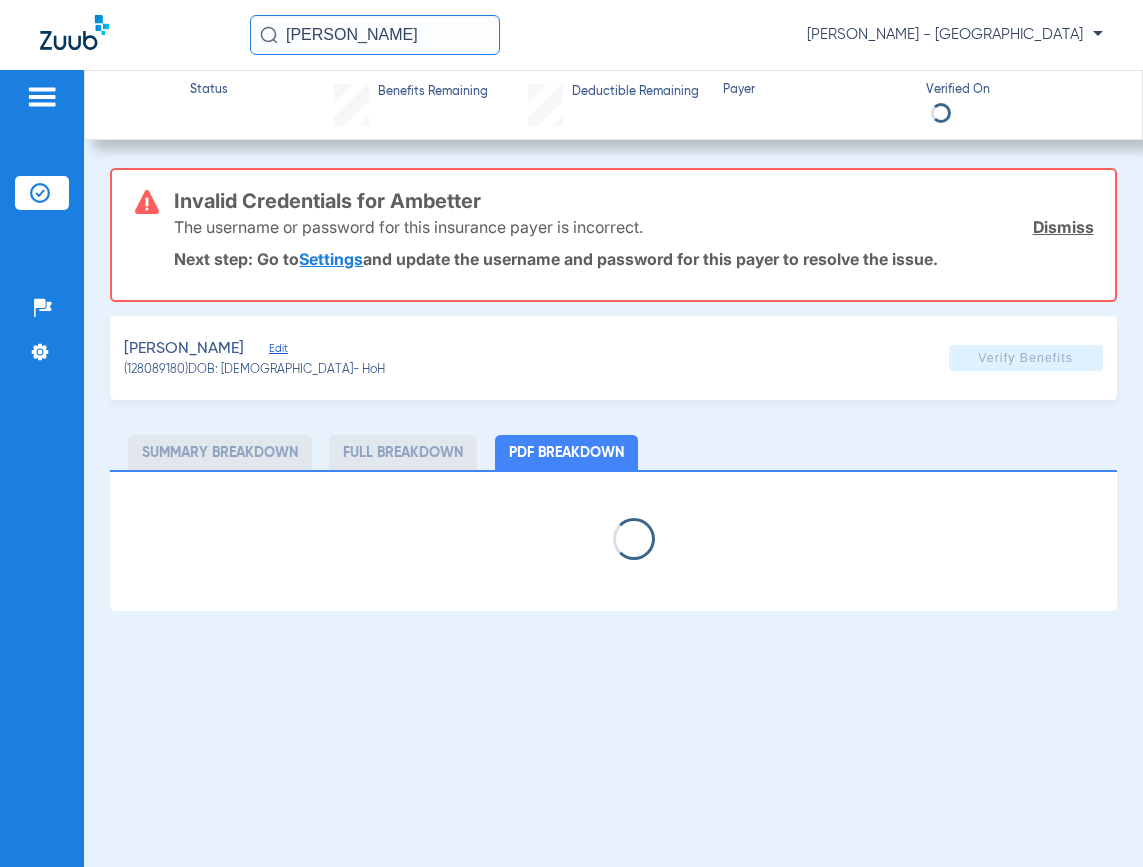 select on "page-width" 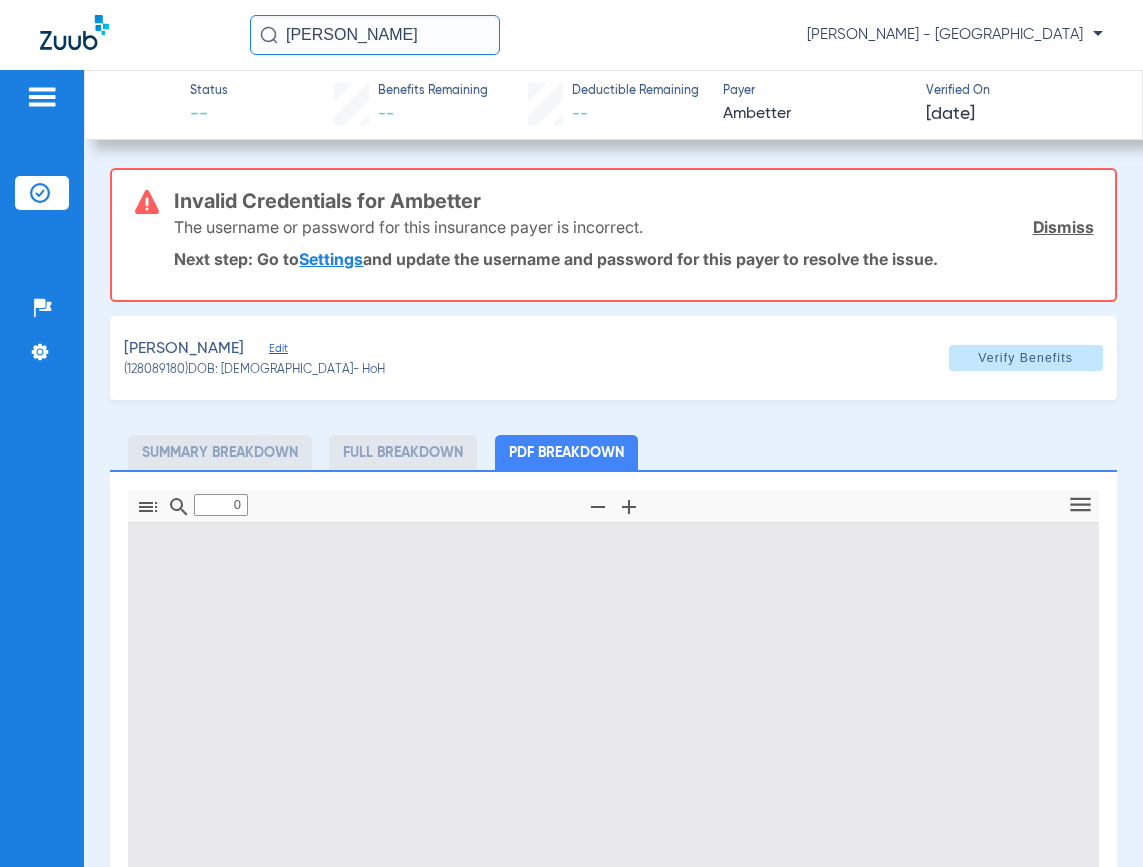 type on "1" 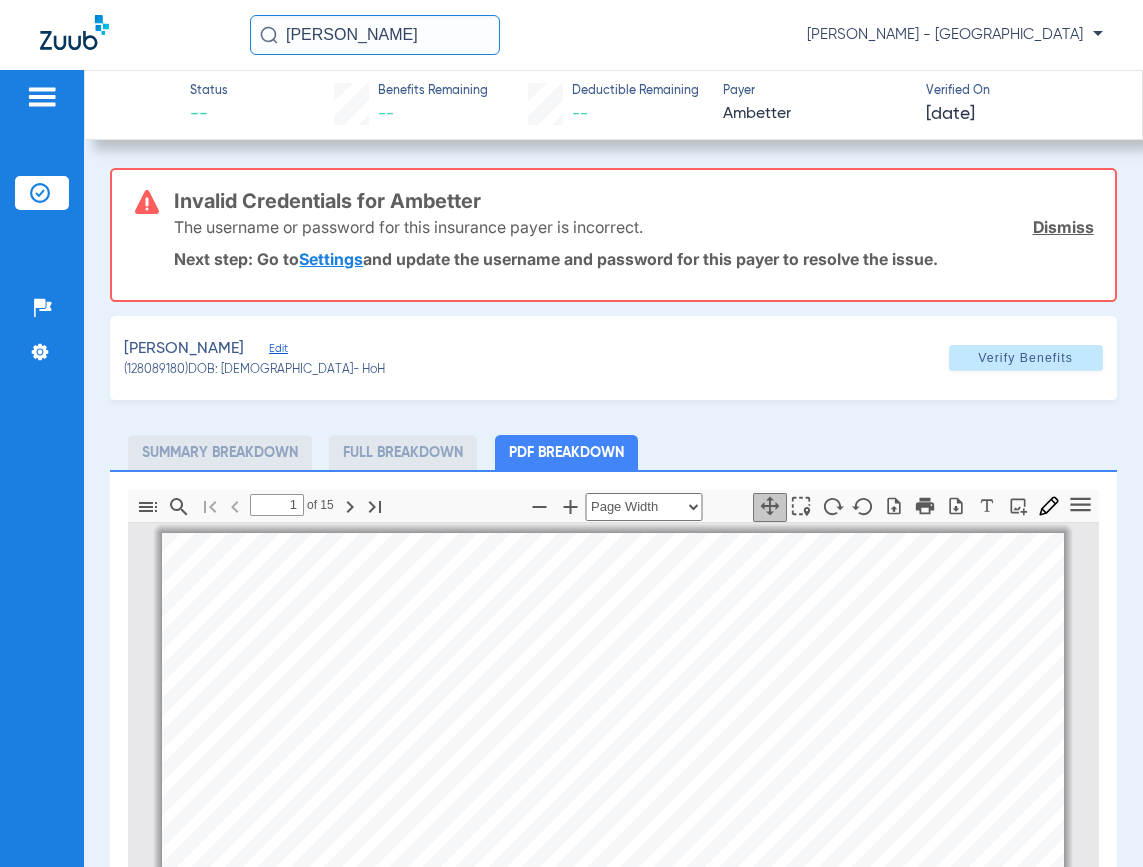 scroll, scrollTop: 10, scrollLeft: 0, axis: vertical 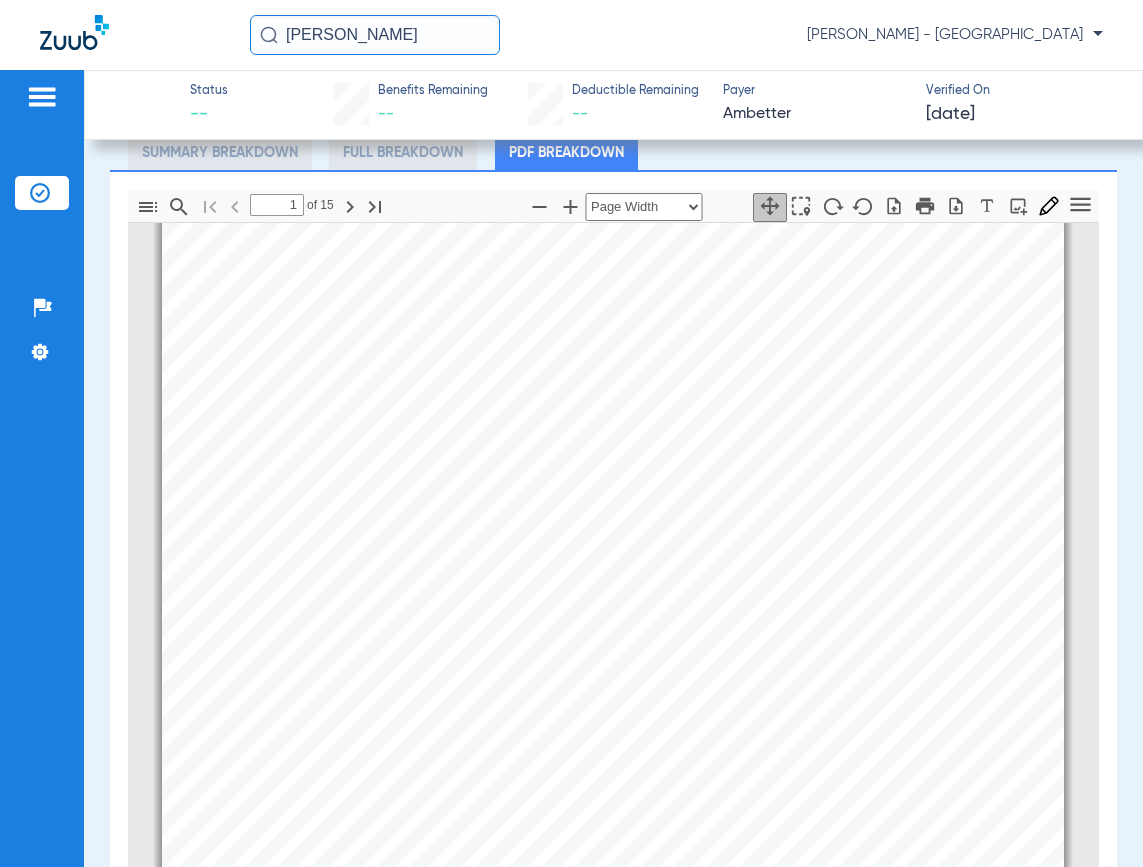 drag, startPoint x: 425, startPoint y: 39, endPoint x: -708, endPoint y: 110, distance: 1135.2224 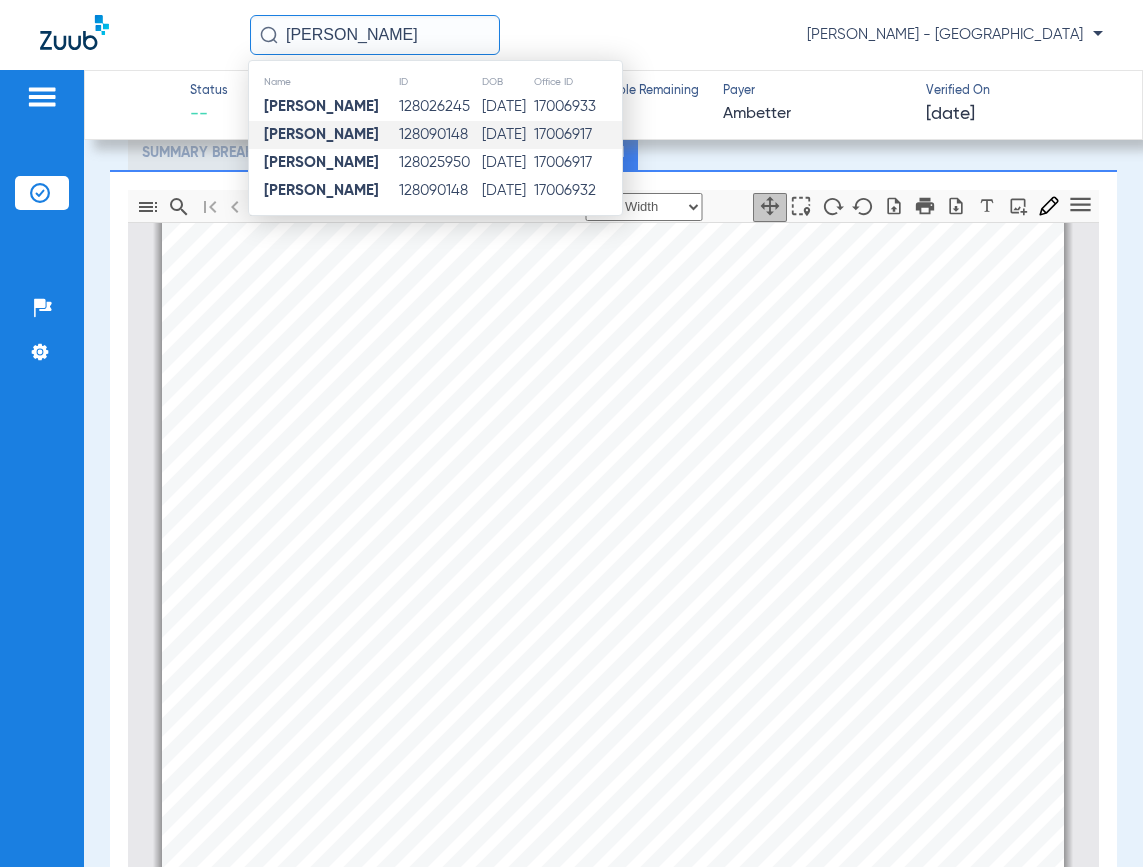 type on "DAVID VILLALOBOS" 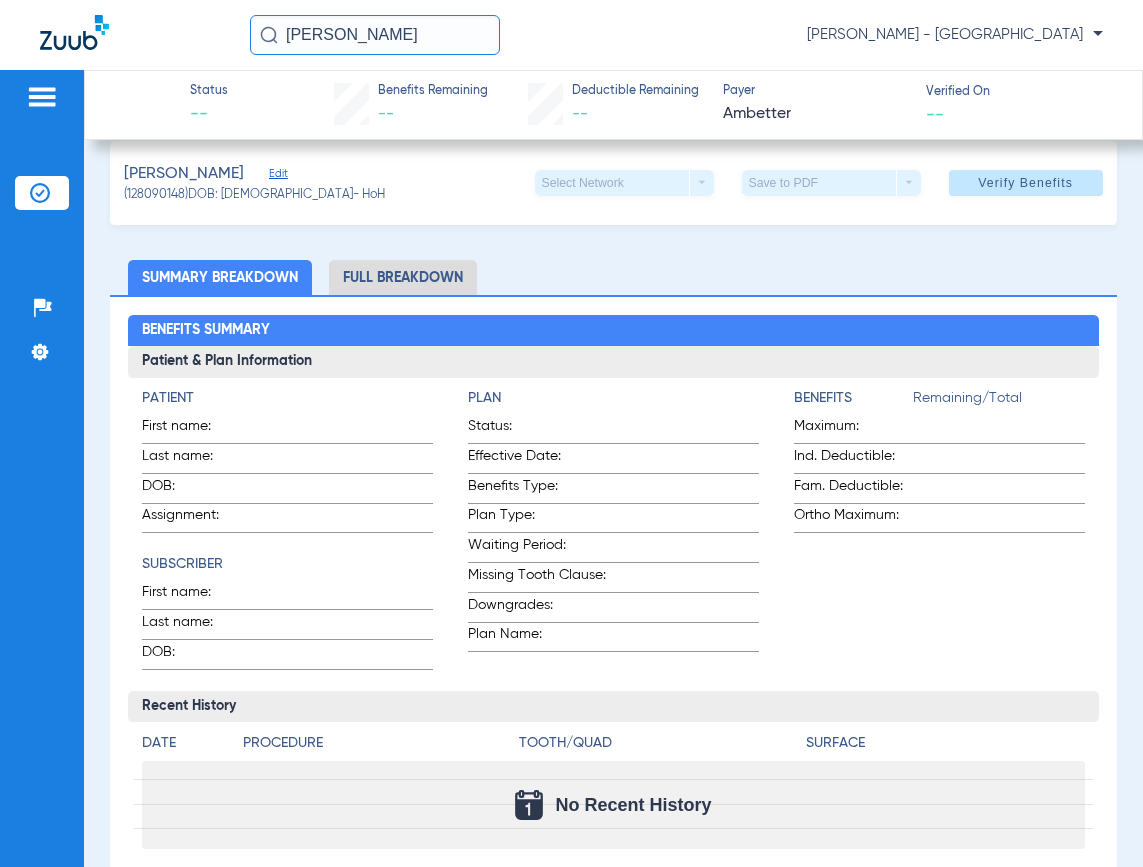 scroll, scrollTop: 0, scrollLeft: 0, axis: both 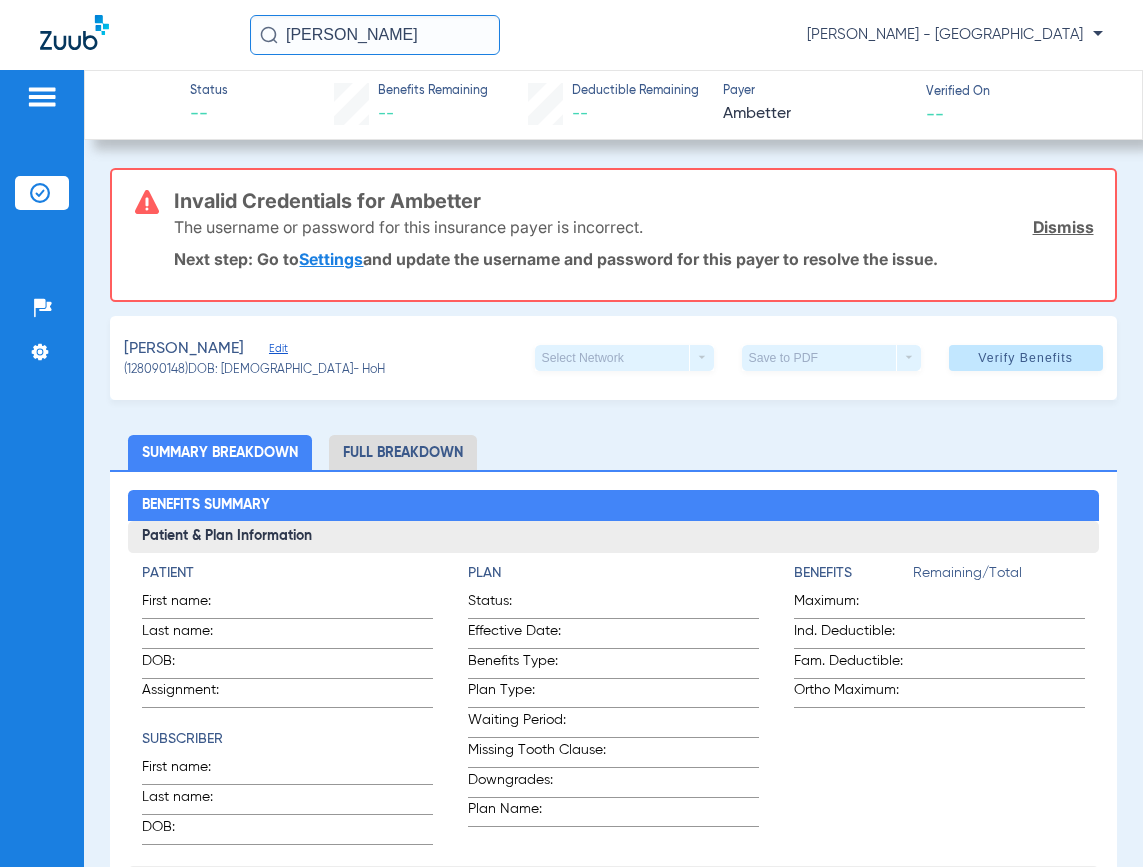 click on "Edit" 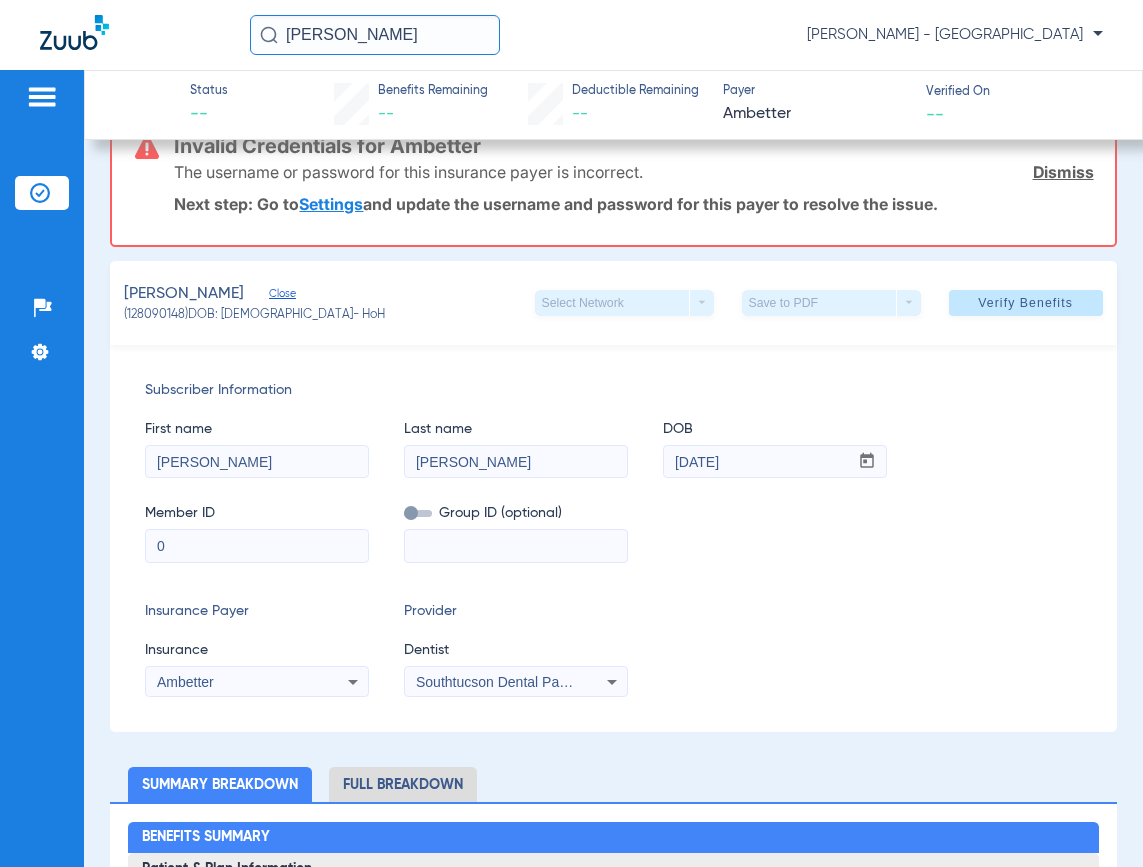 scroll, scrollTop: 100, scrollLeft: 0, axis: vertical 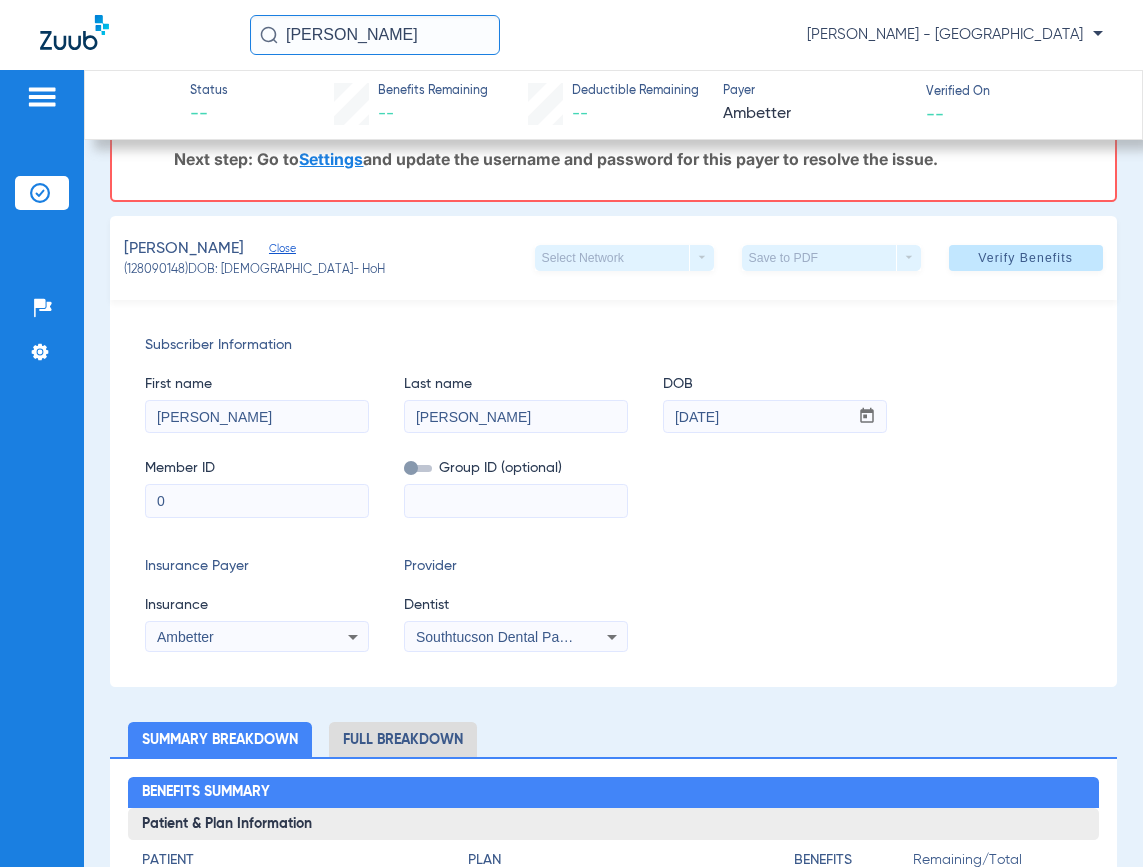 click on "0" at bounding box center [257, 501] 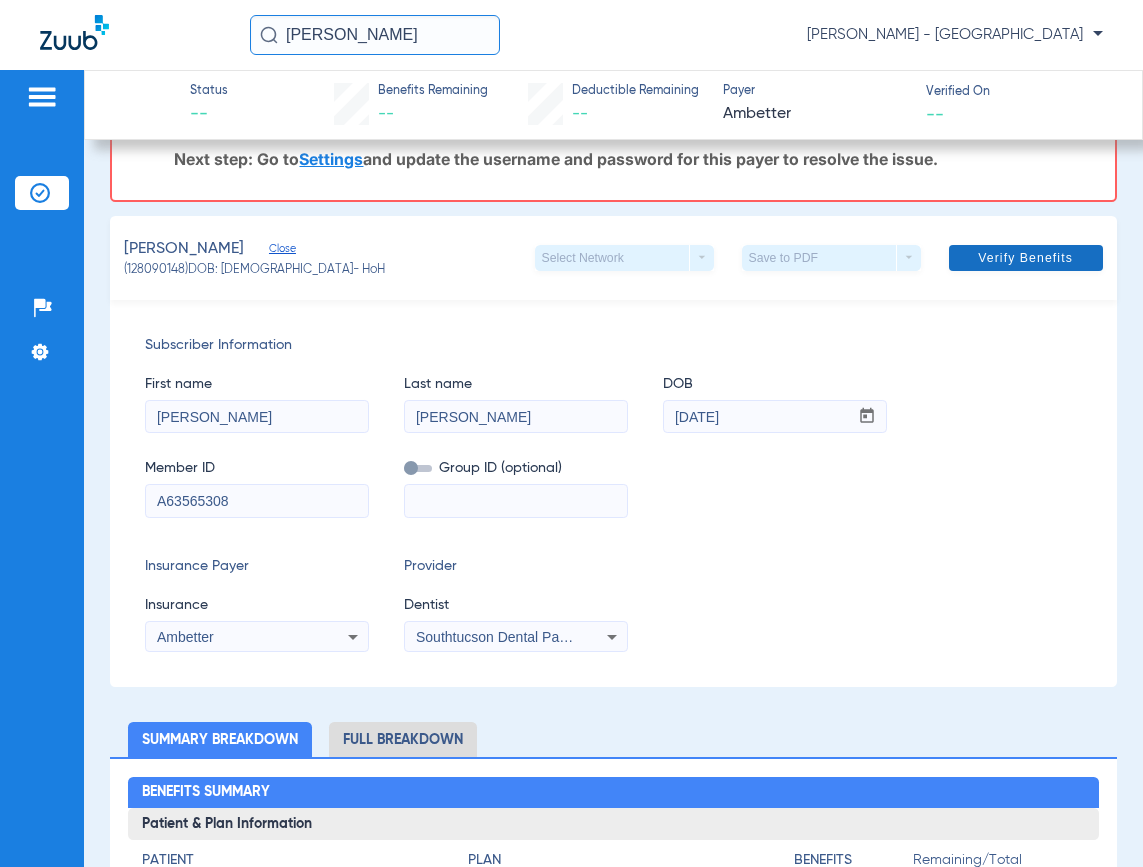type on "A63565308" 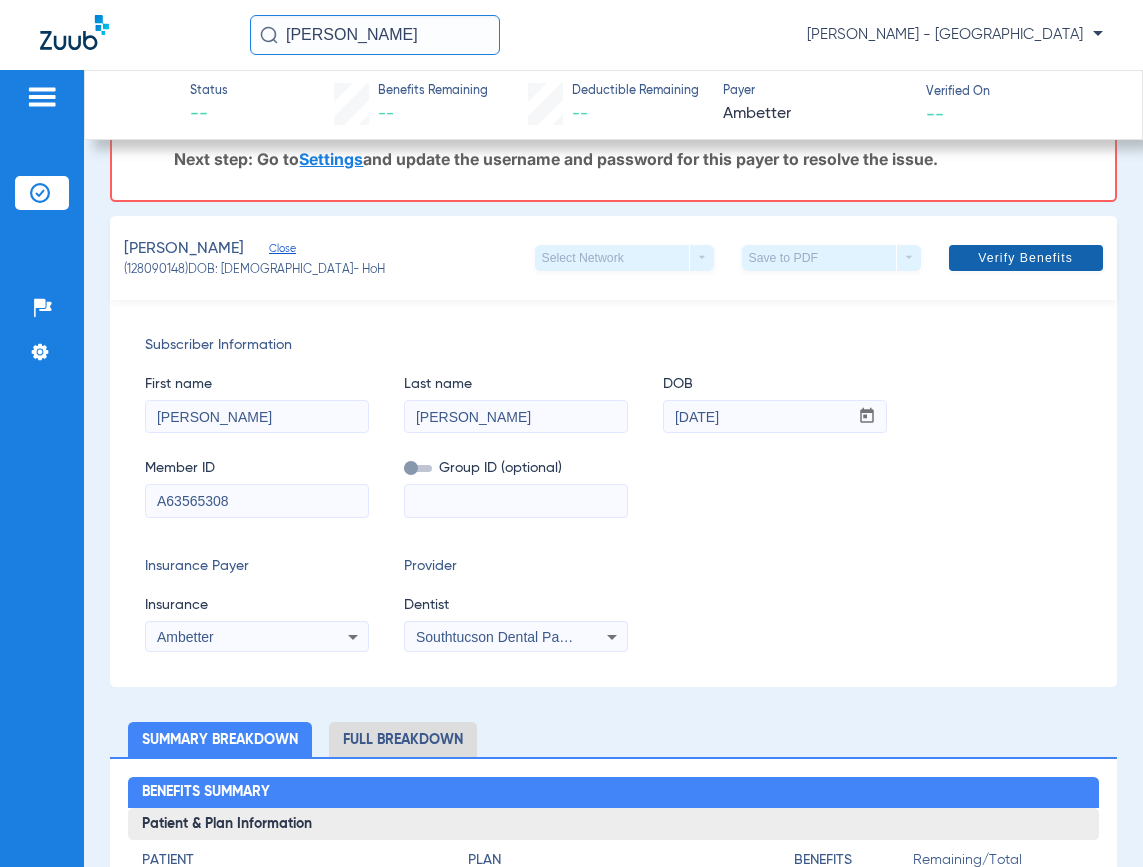 click on "Verify Benefits" 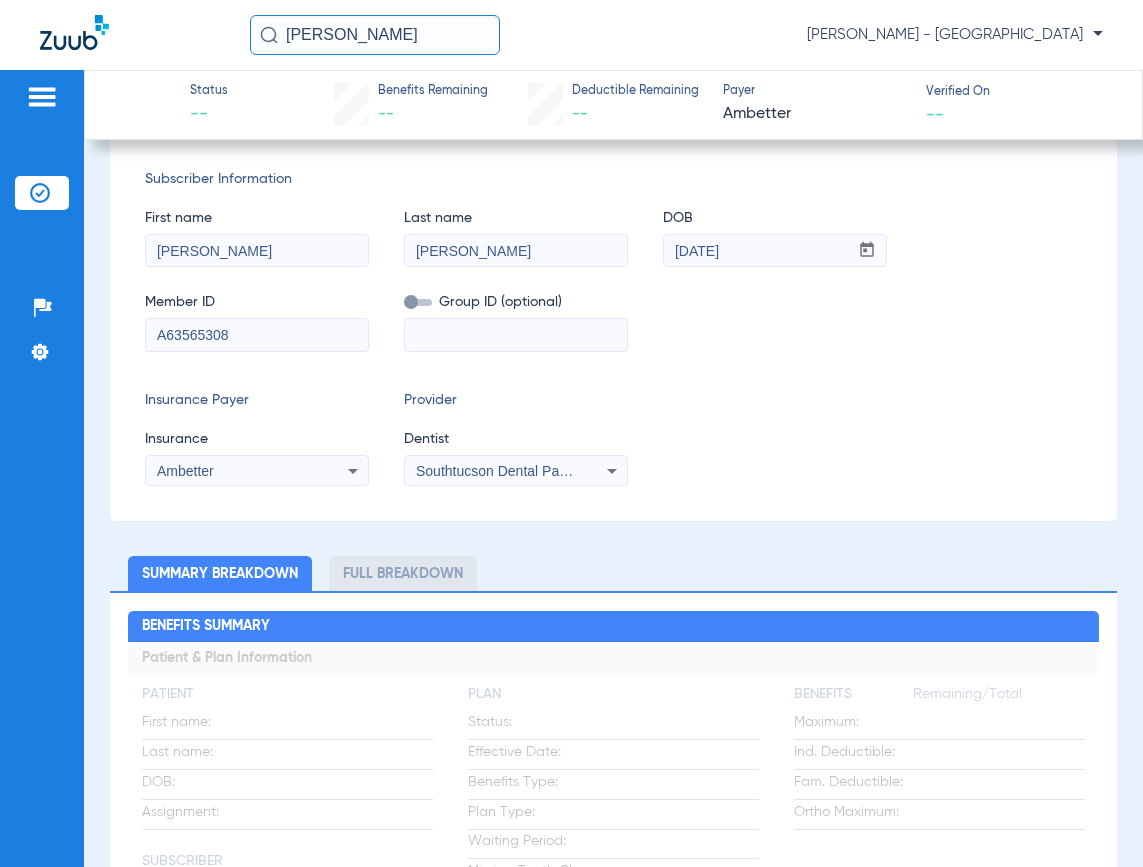 scroll, scrollTop: 0, scrollLeft: 0, axis: both 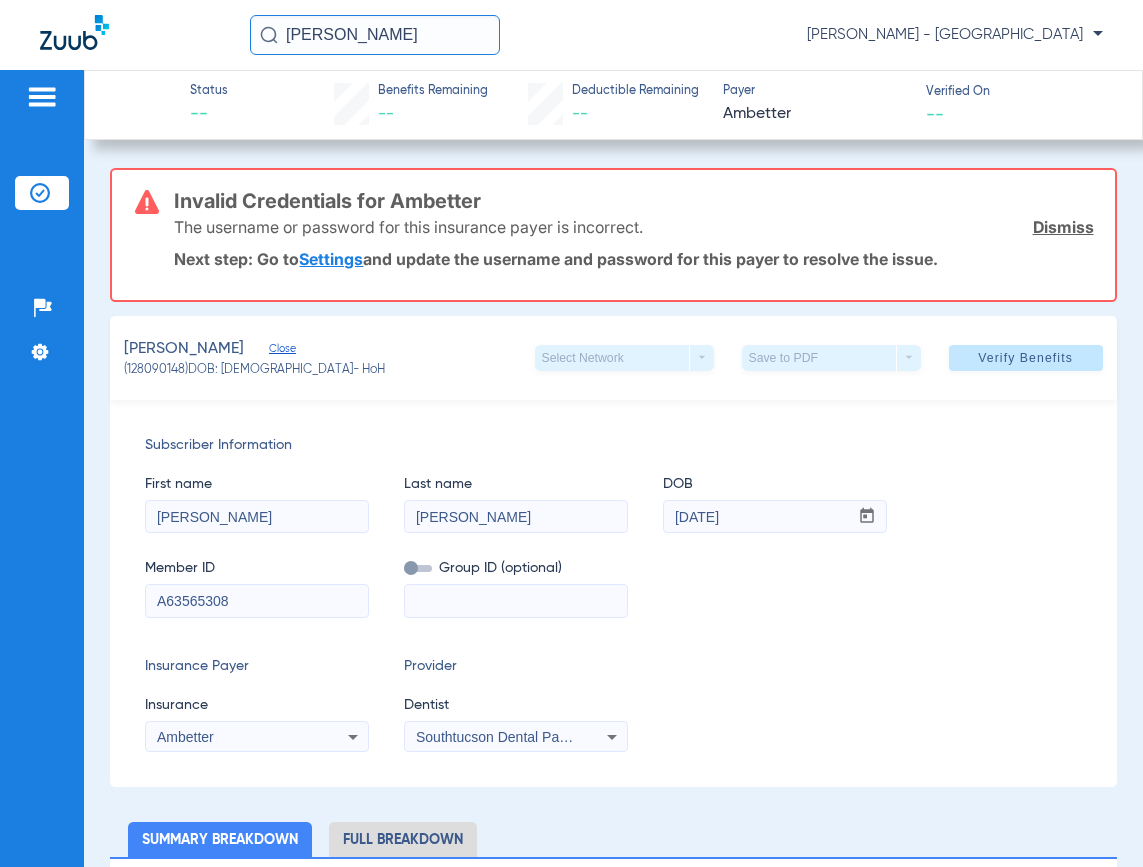 drag, startPoint x: 462, startPoint y: 44, endPoint x: -117, endPoint y: 66, distance: 579.4178 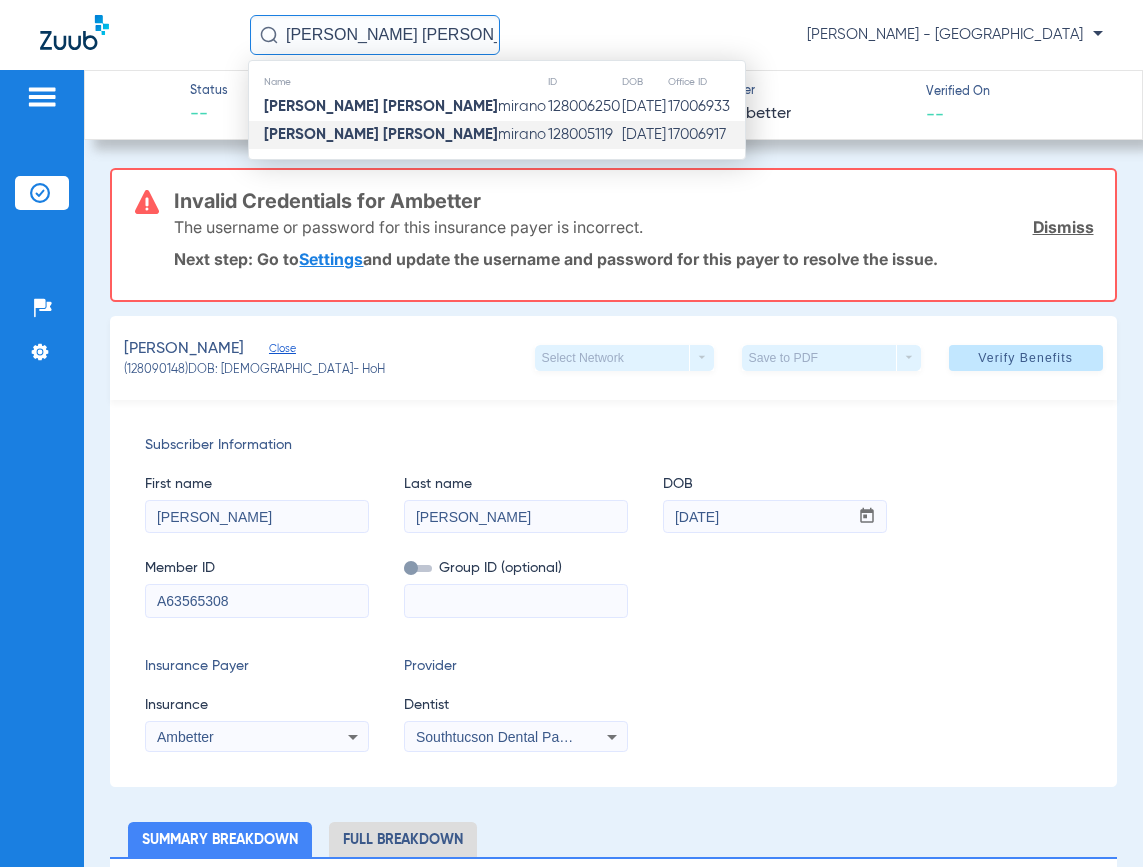 type on "BRENDA ALTA" 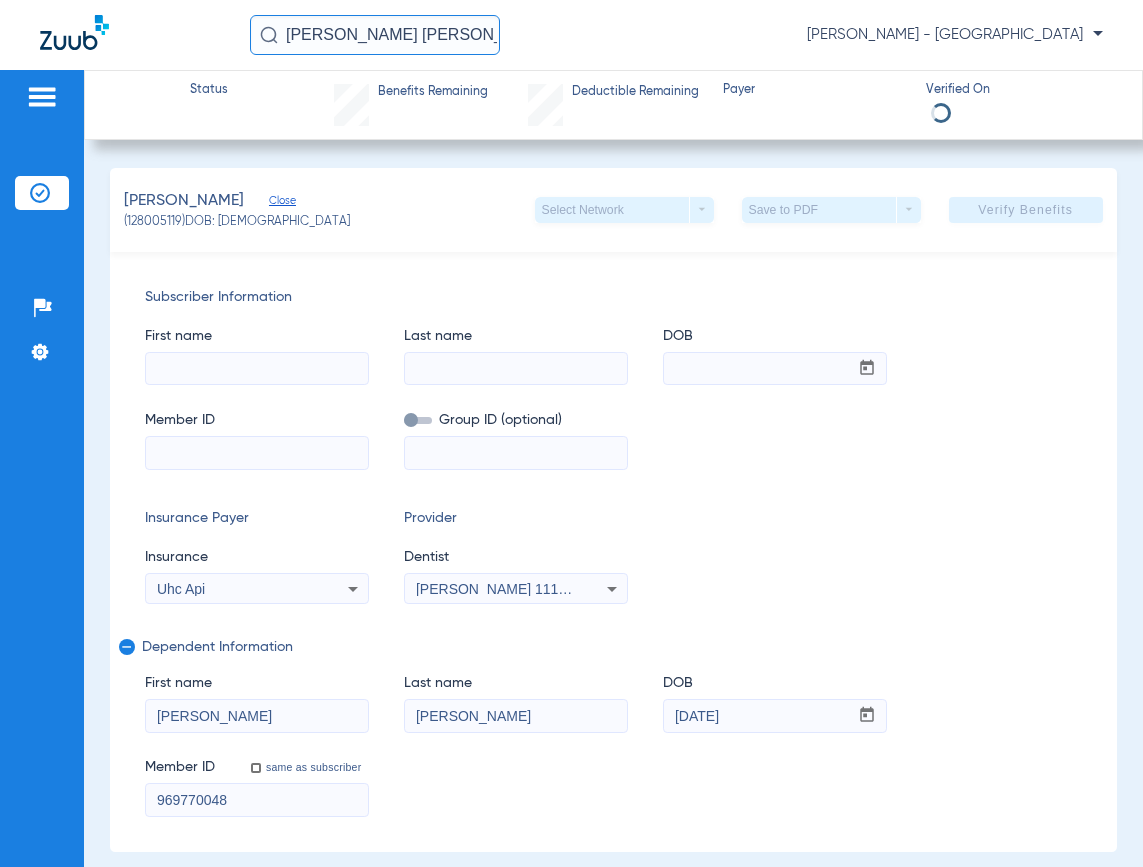 type on "Jerman" 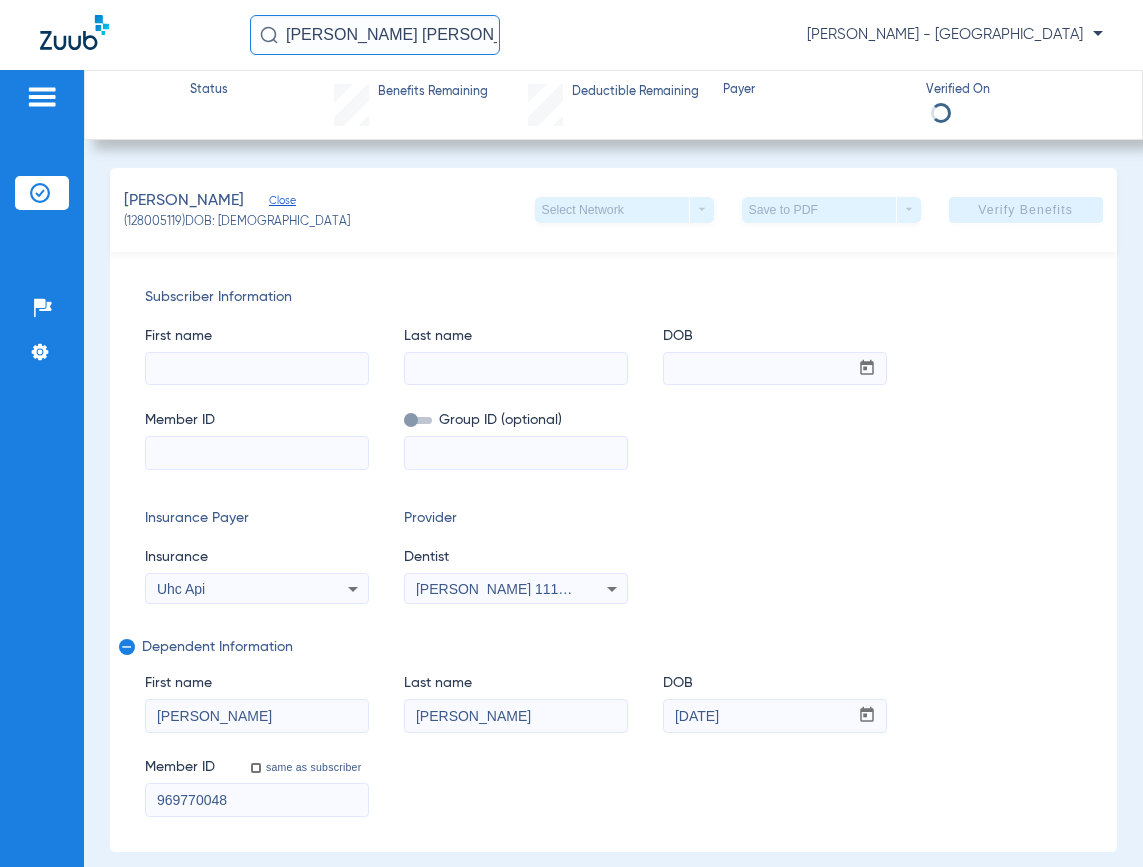type on "Montano" 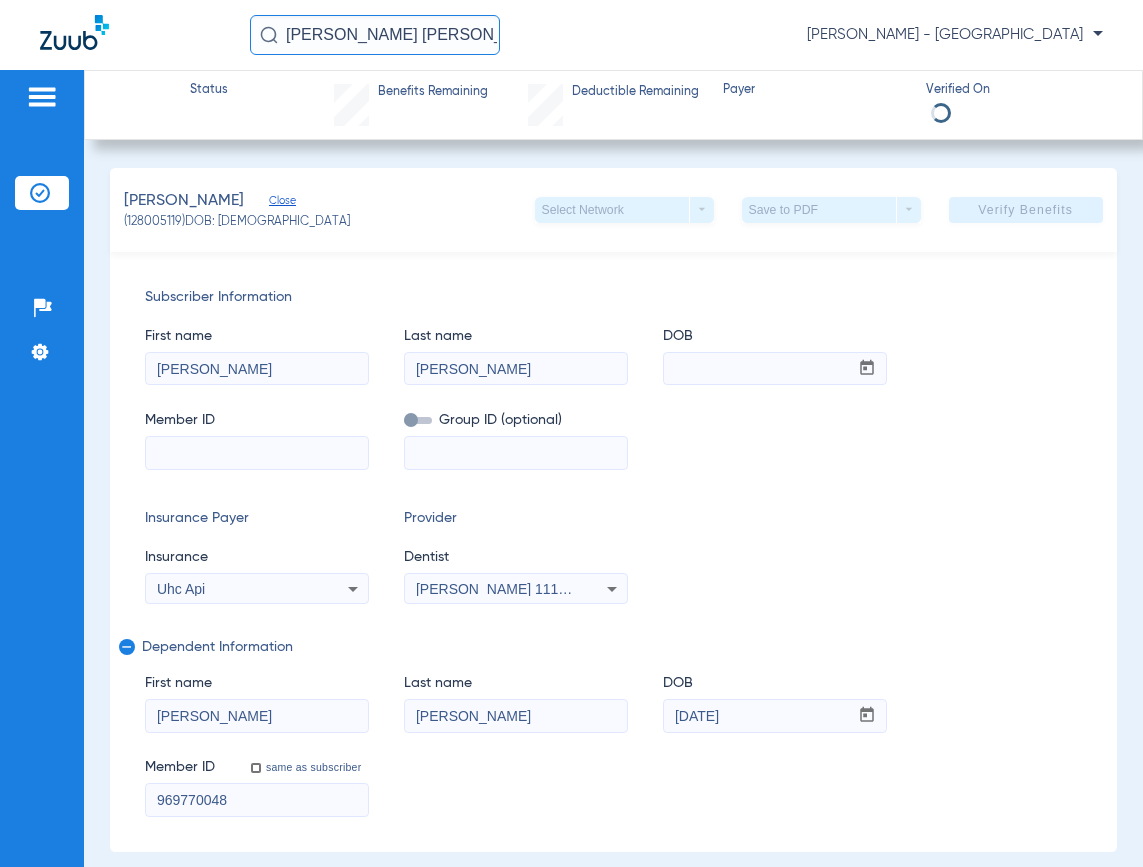 type on "05/21/1974" 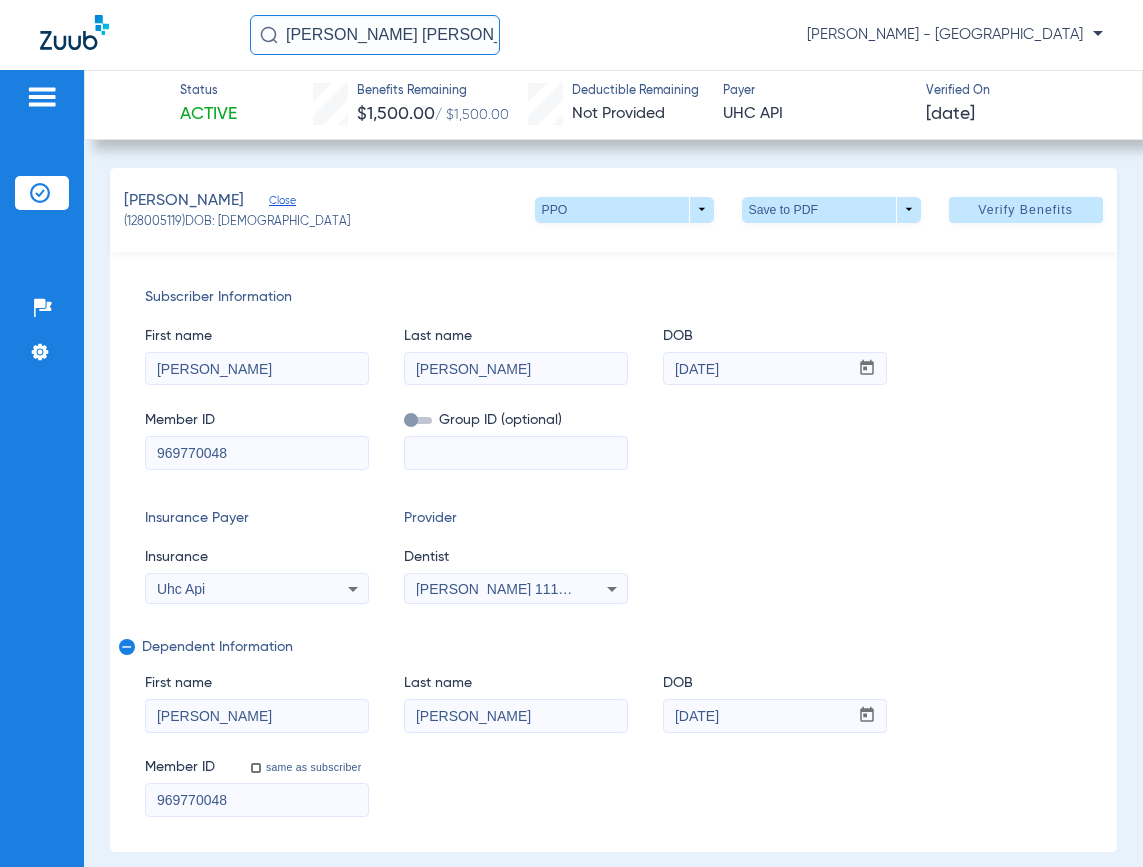 click on "Close" 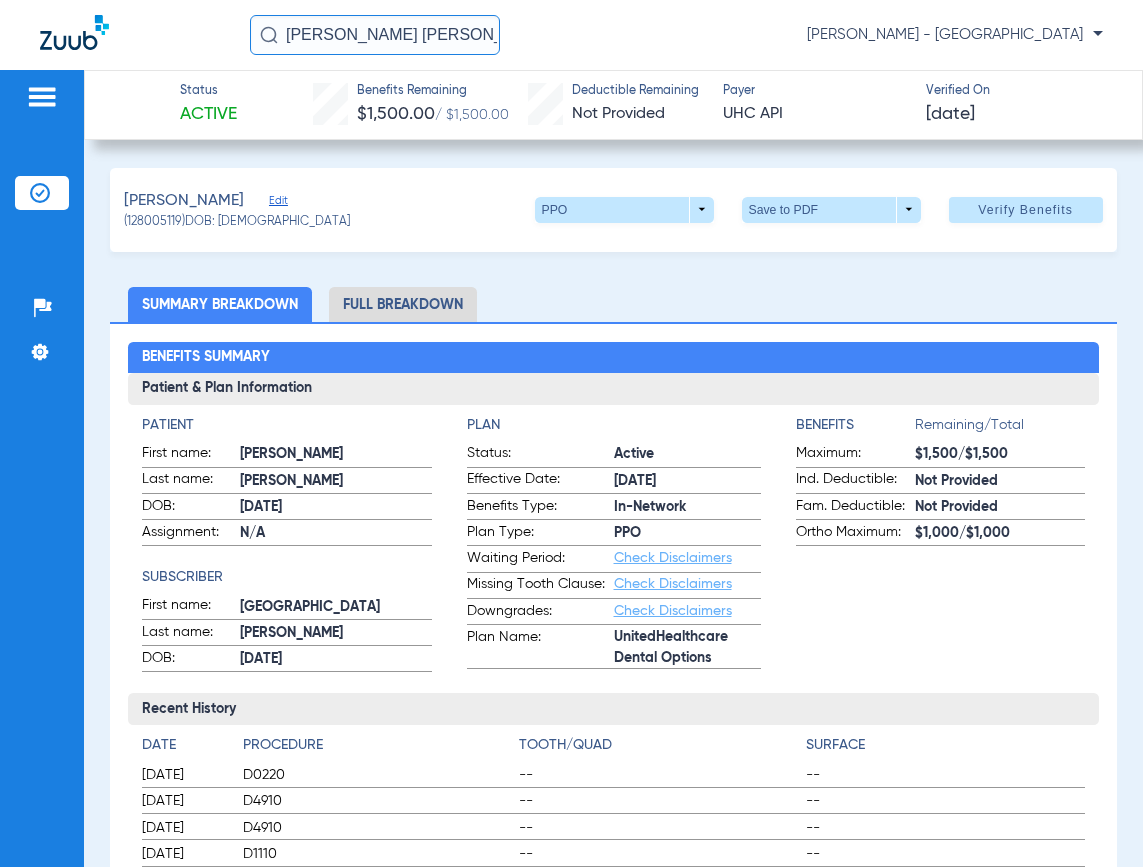drag, startPoint x: 41, startPoint y: 16, endPoint x: -106, endPoint y: 16, distance: 147 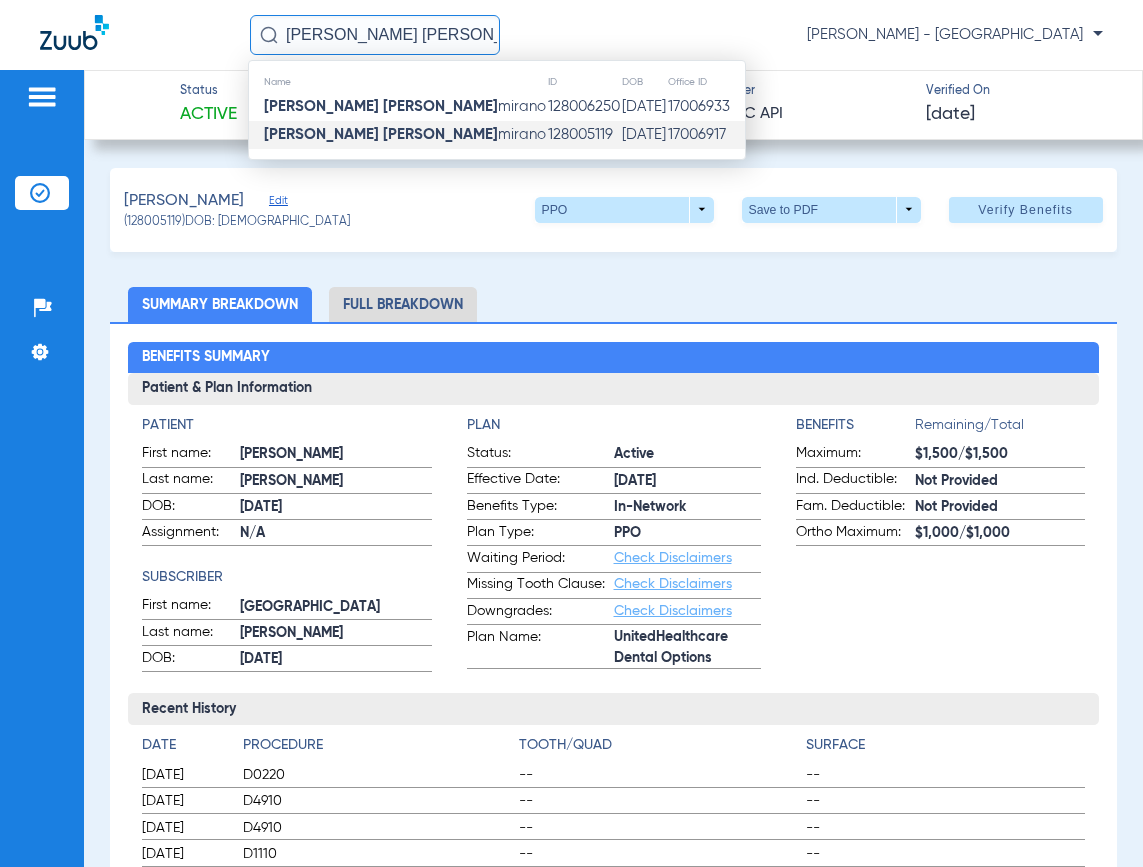 drag, startPoint x: 411, startPoint y: 45, endPoint x: -177, endPoint y: -46, distance: 595 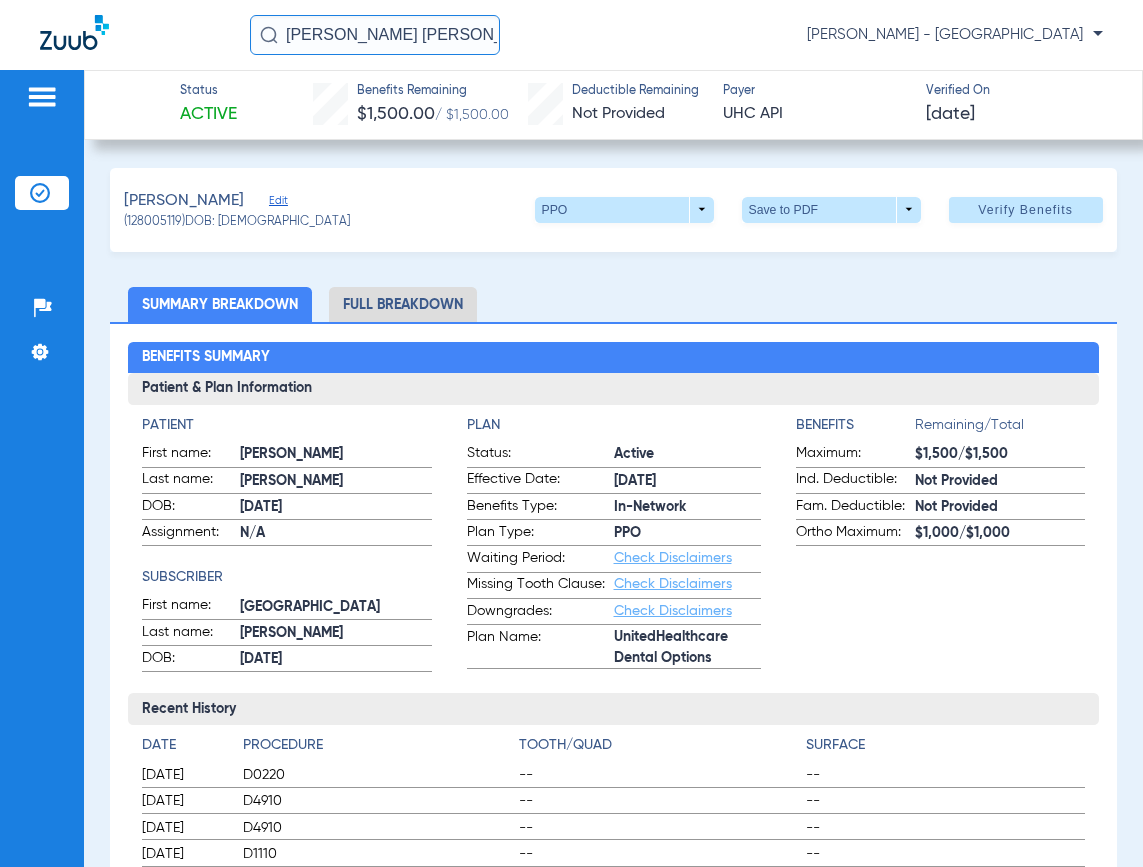 drag, startPoint x: 407, startPoint y: 32, endPoint x: 69, endPoint y: 49, distance: 338.42725 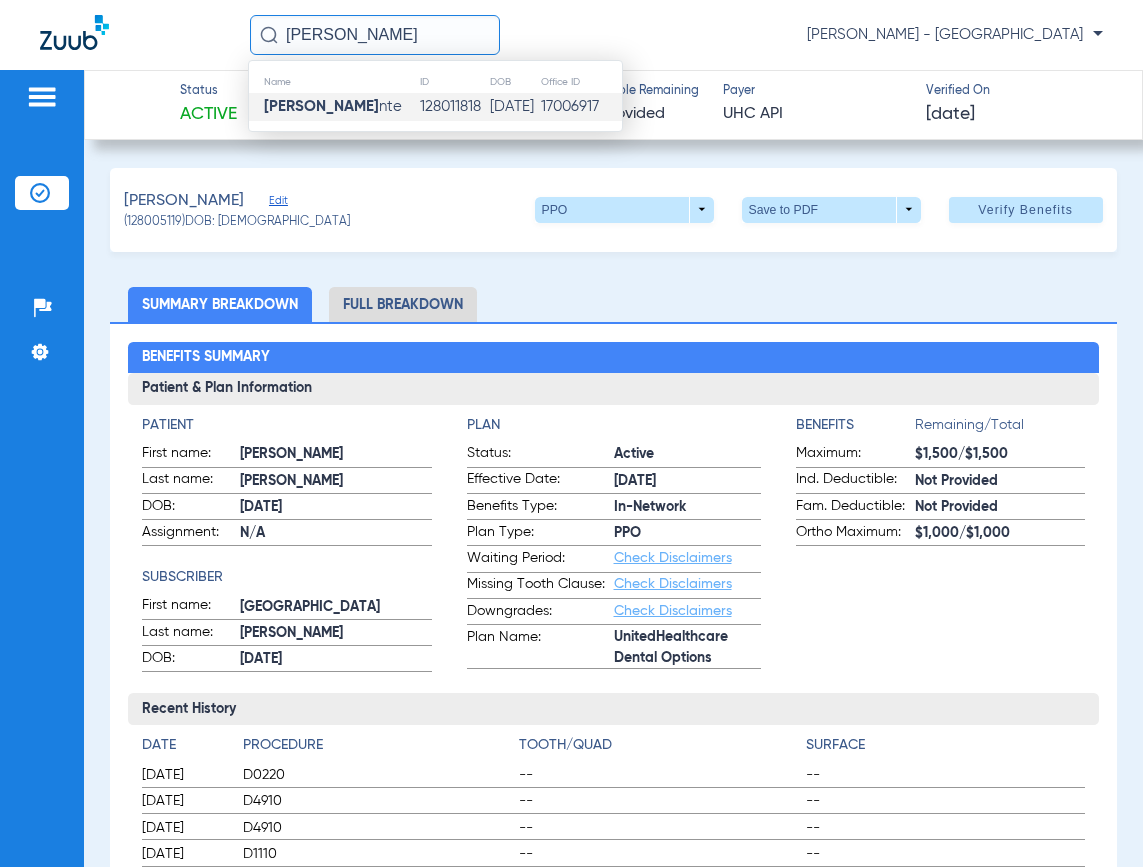 type on "SHANE BUSTAMA" 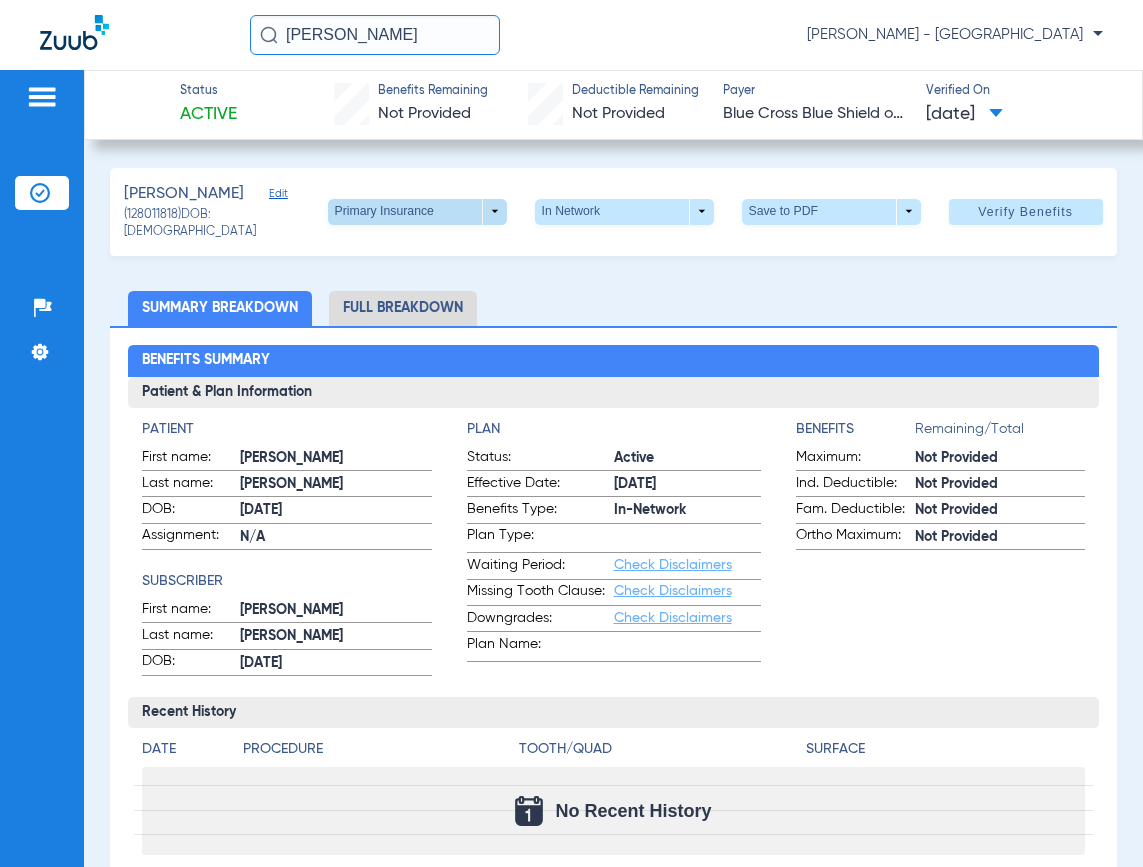 click 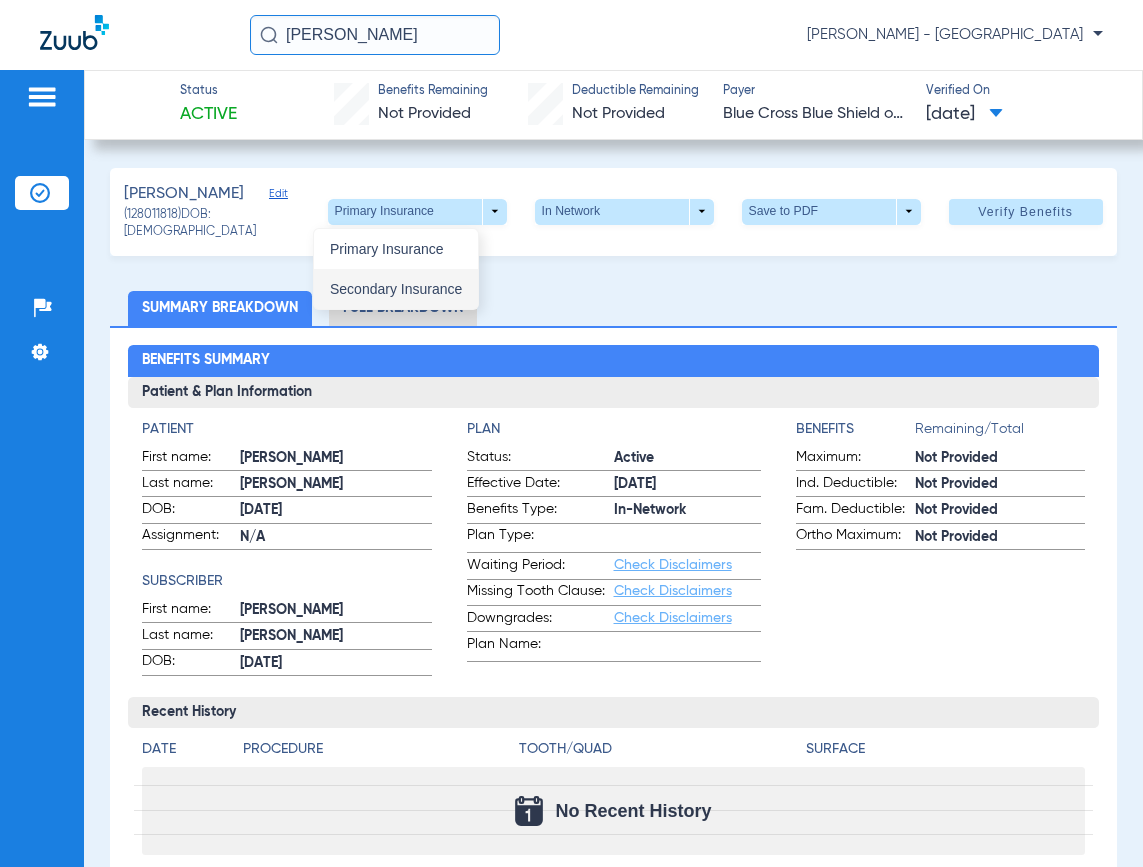 click on "Secondary Insurance" at bounding box center [396, 289] 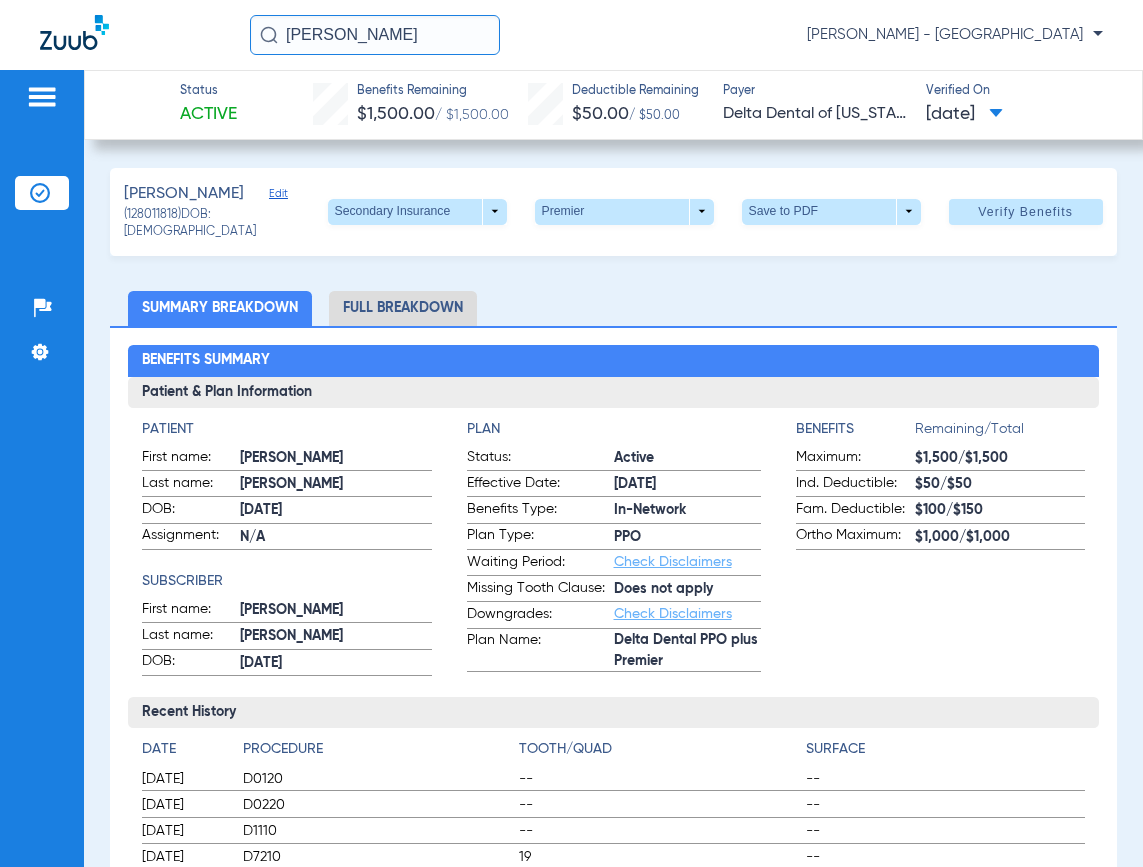 drag, startPoint x: 442, startPoint y: 48, endPoint x: -135, endPoint y: 86, distance: 578.24994 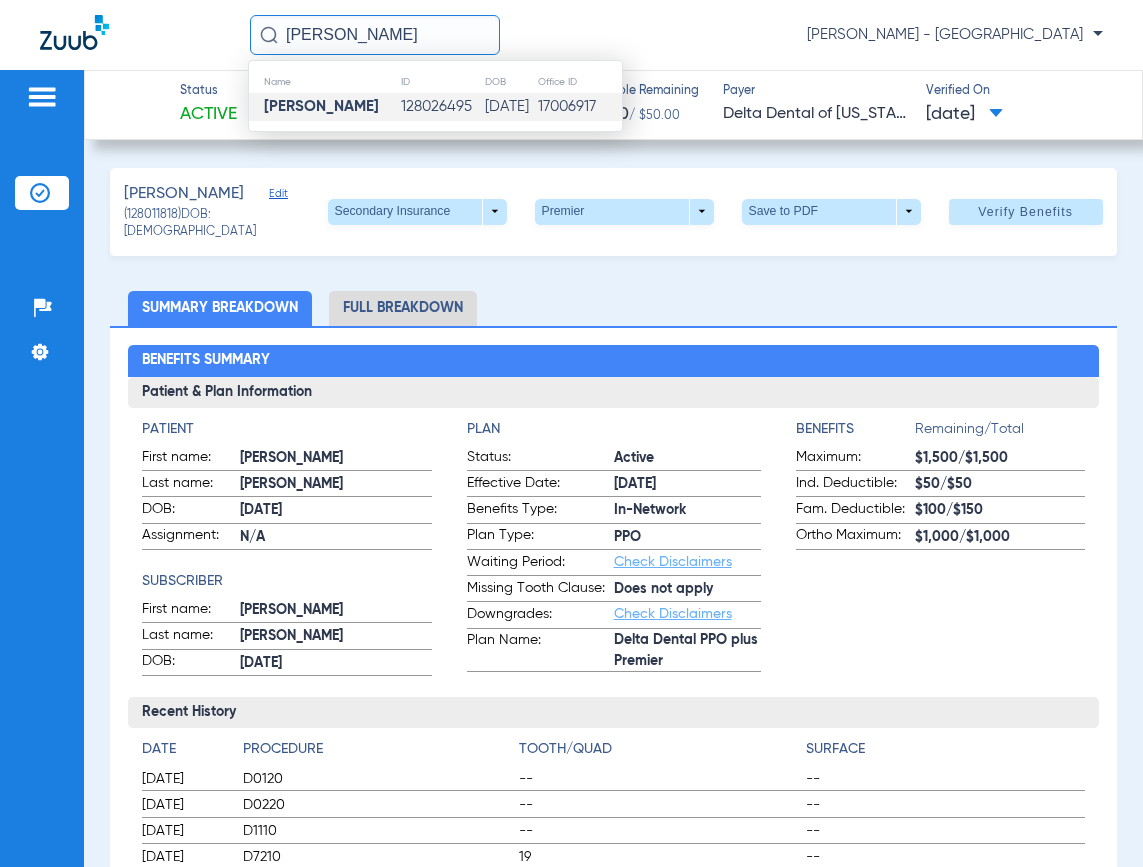 type on "ANA CABRERA" 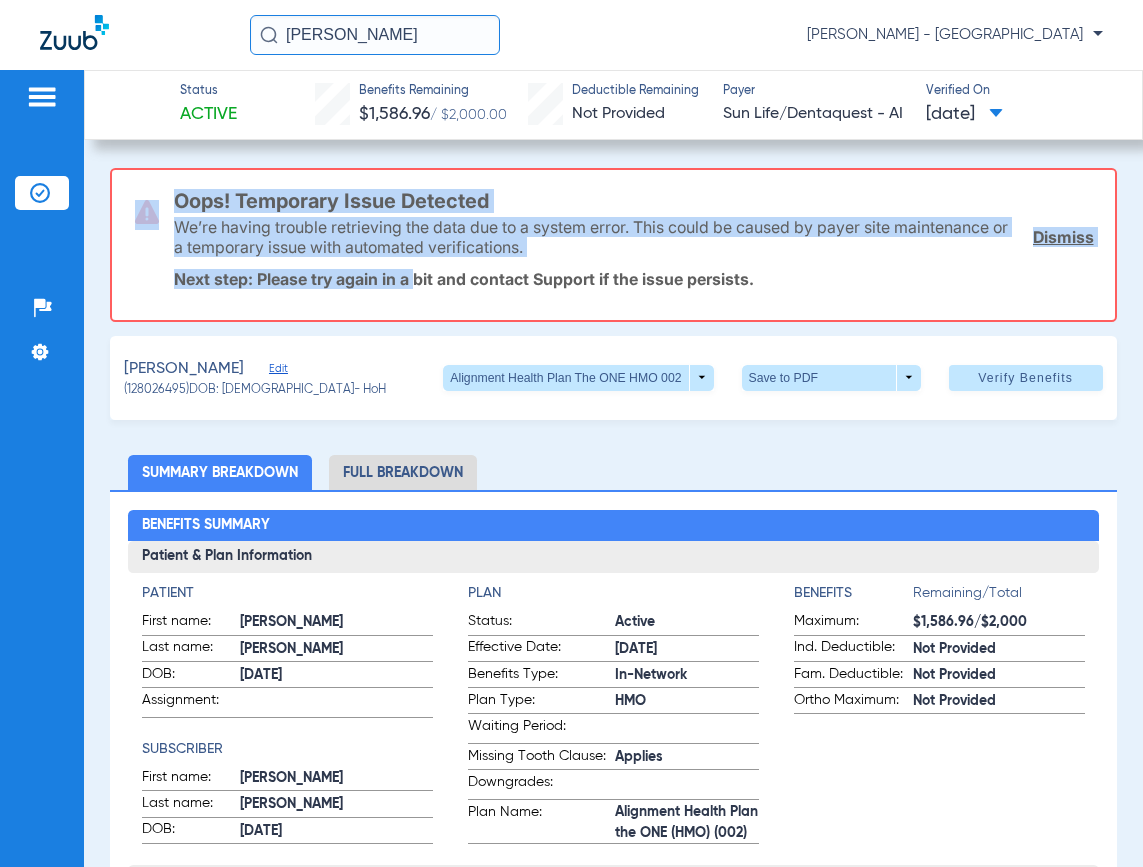 drag, startPoint x: 149, startPoint y: 237, endPoint x: 418, endPoint y: 271, distance: 271.1402 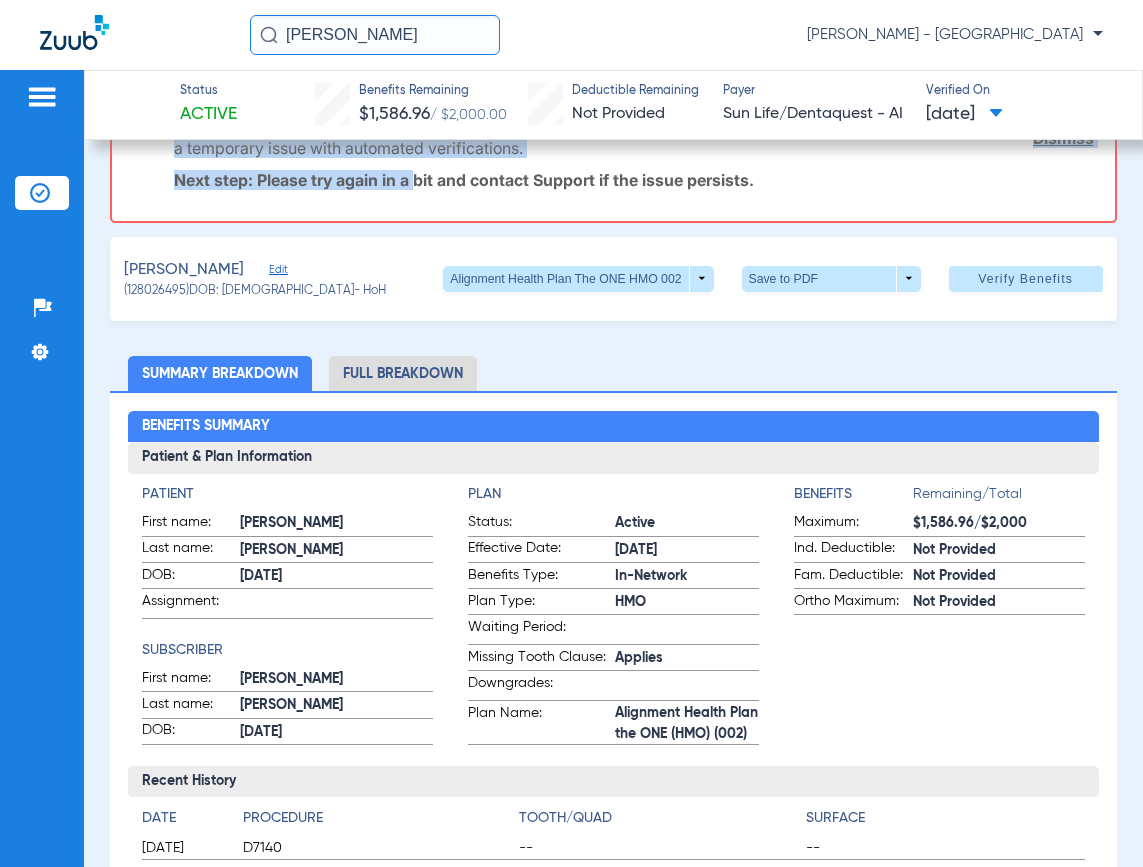 scroll, scrollTop: 0, scrollLeft: 0, axis: both 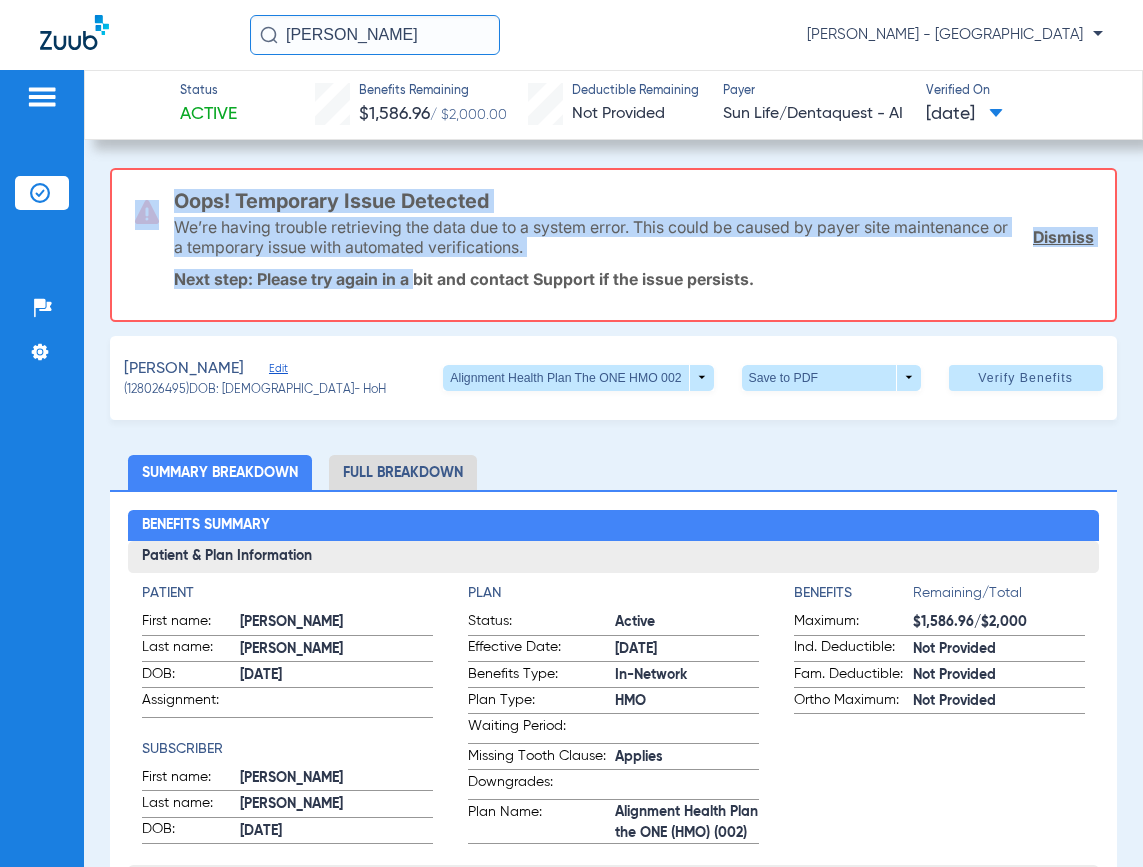 click on "Dismiss" 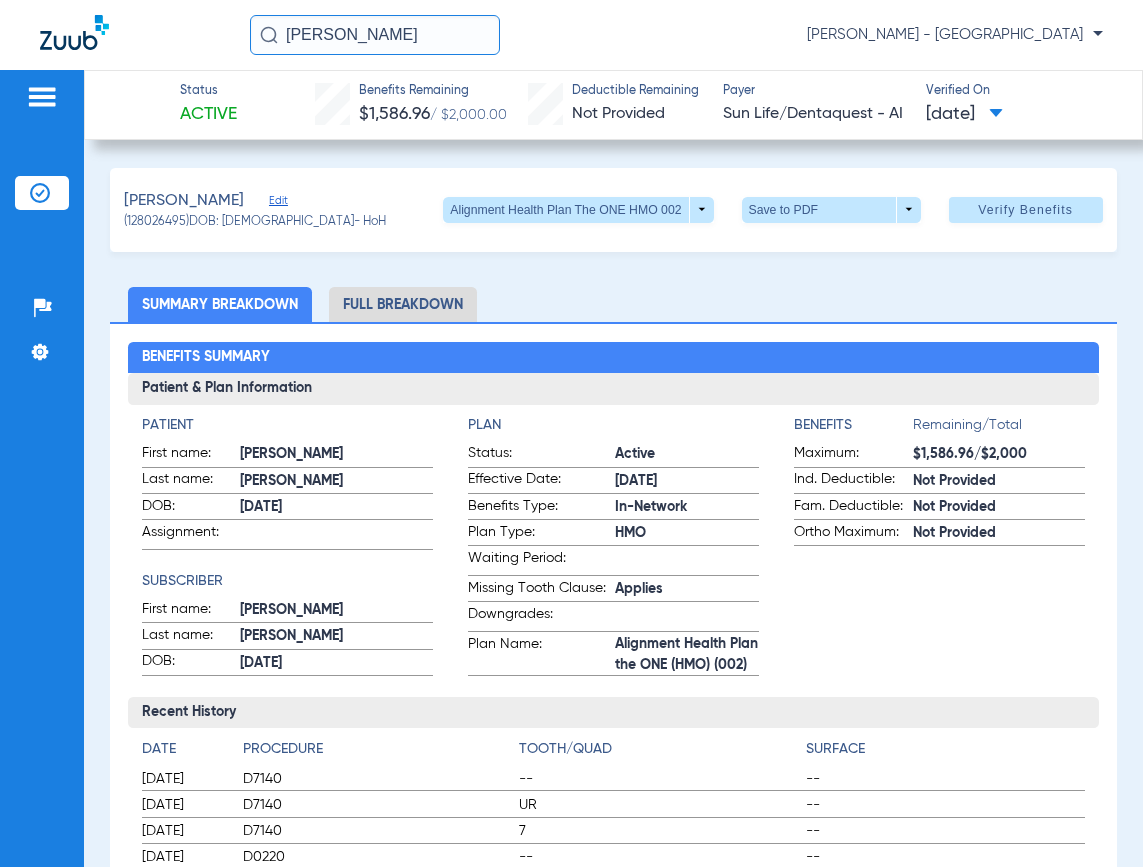 drag, startPoint x: 430, startPoint y: 24, endPoint x: -474, endPoint y: 47, distance: 904.29254 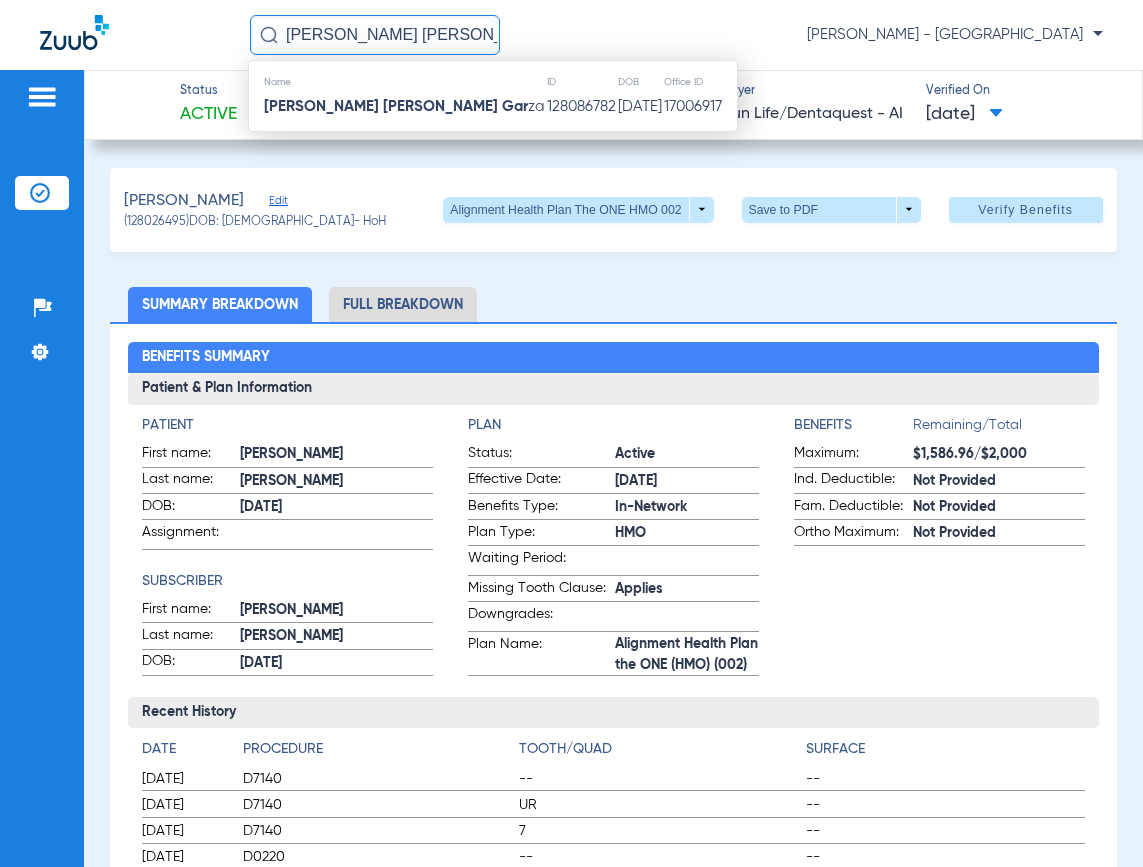 type on "MARY ANN GAR" 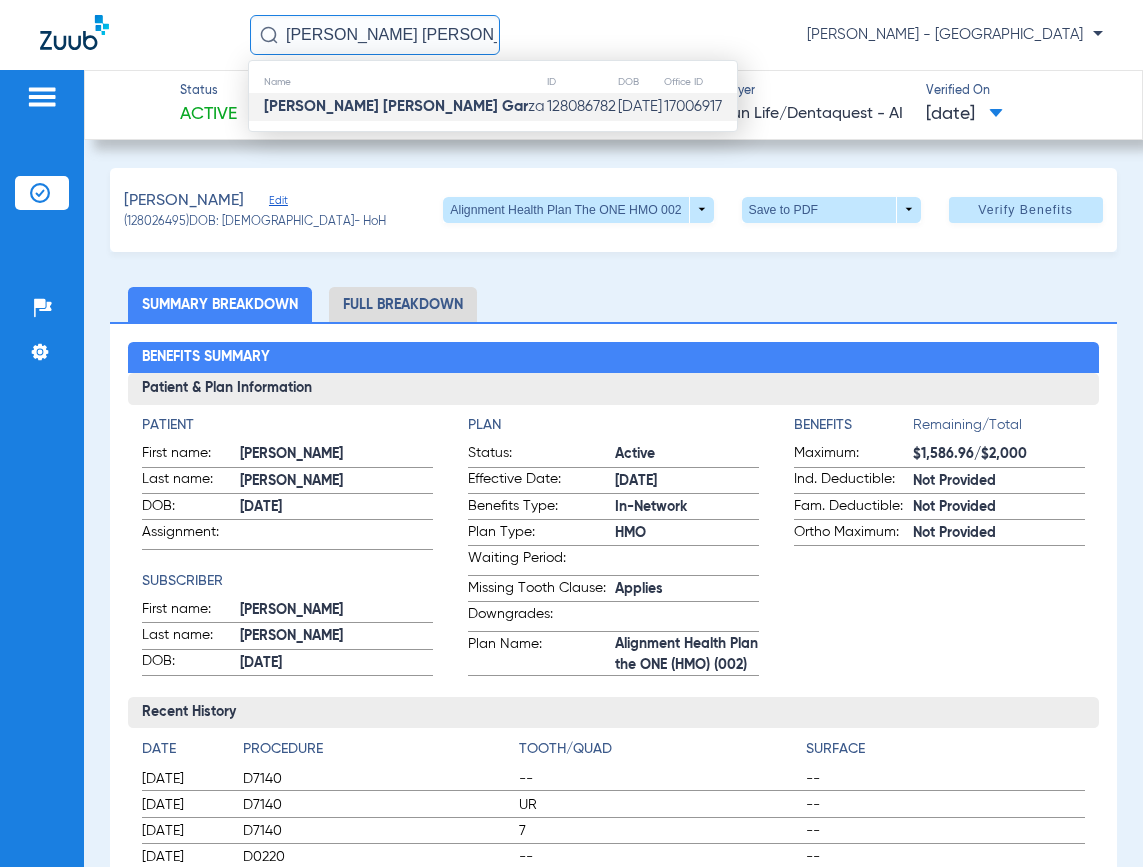 click on "128086782" 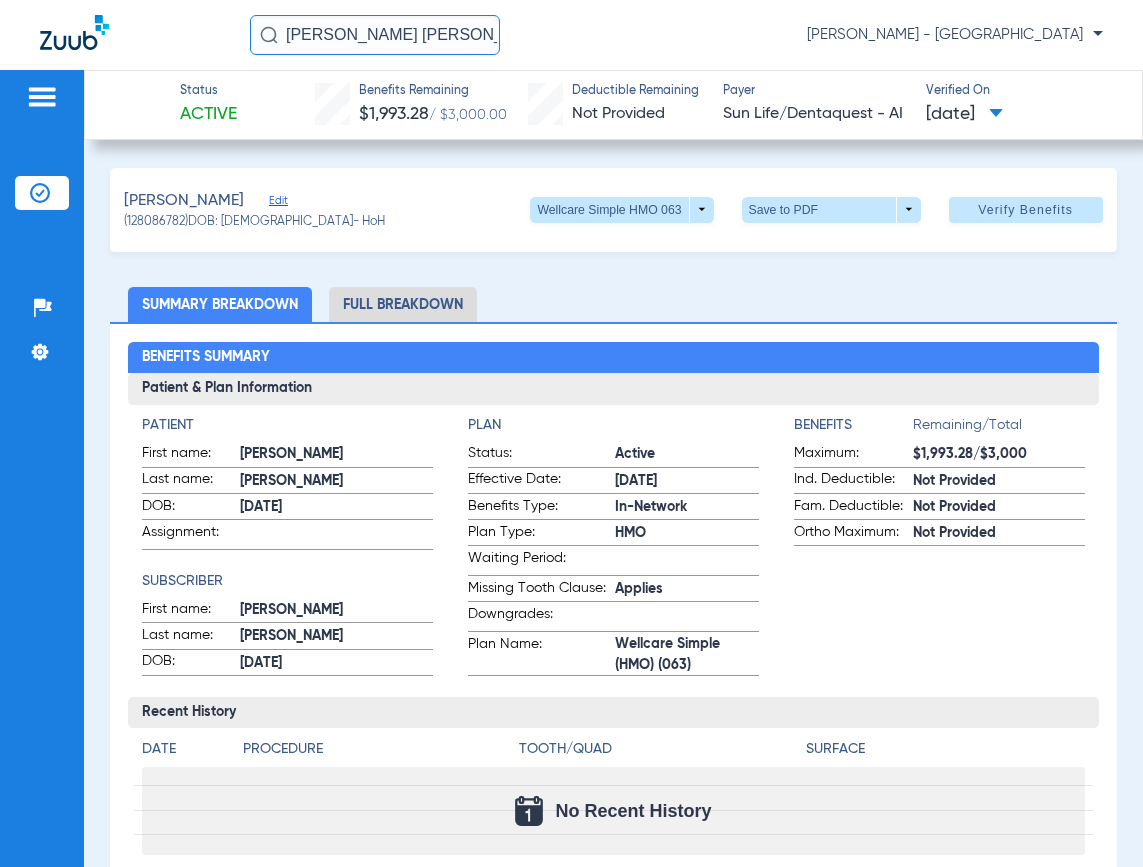 drag, startPoint x: 449, startPoint y: 37, endPoint x: -89, endPoint y: 35, distance: 538.0037 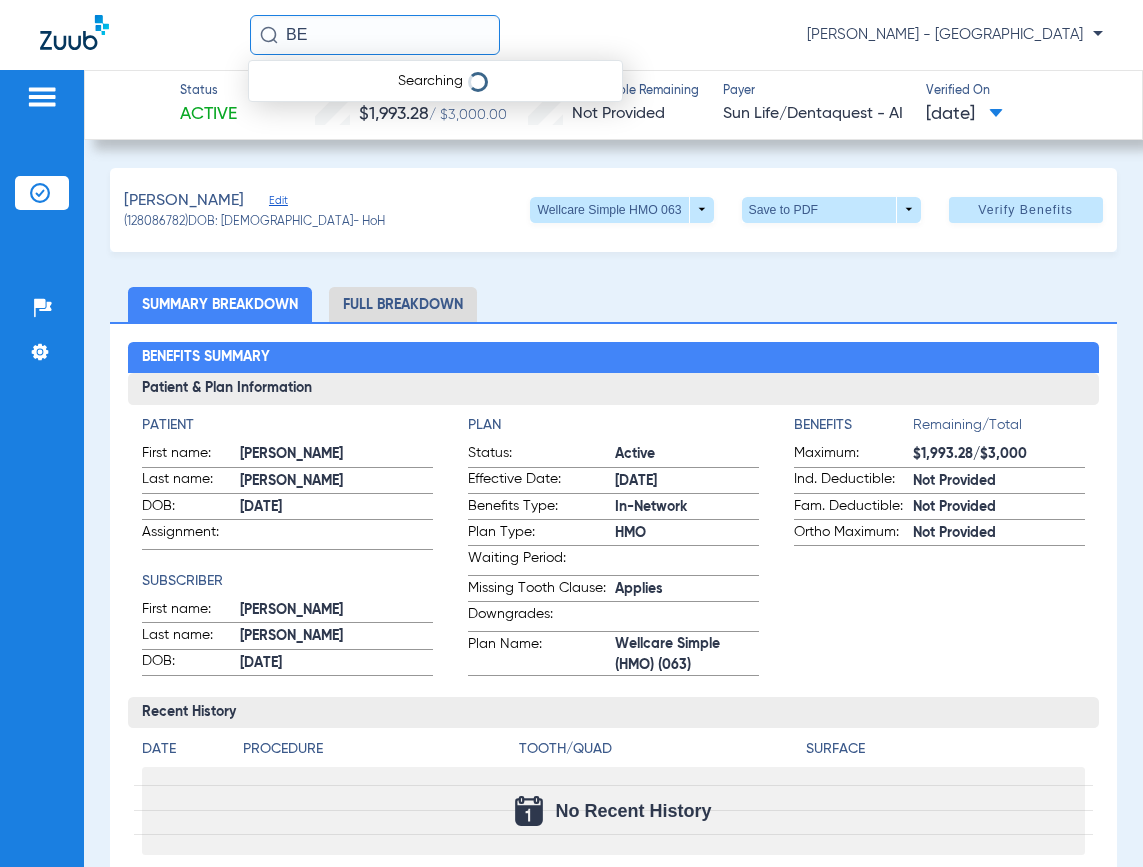 type on "B" 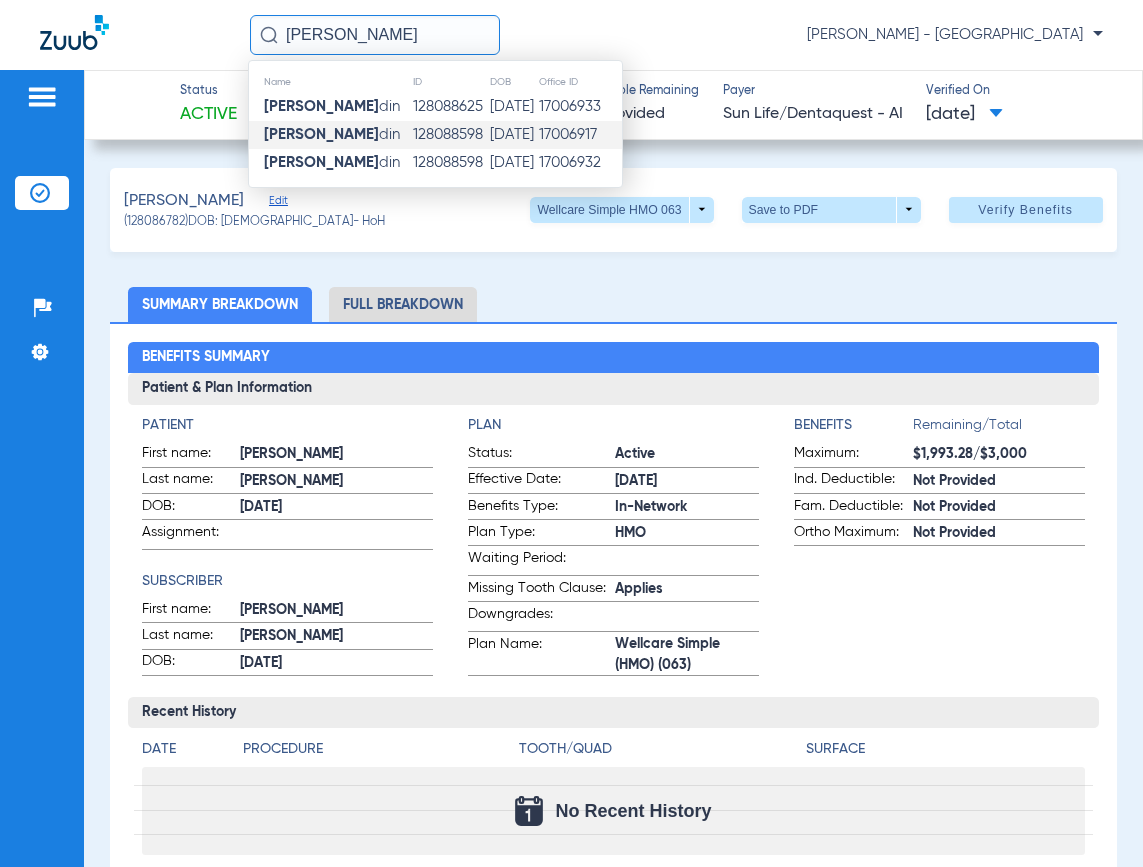 type on "DEBORAH BOL" 